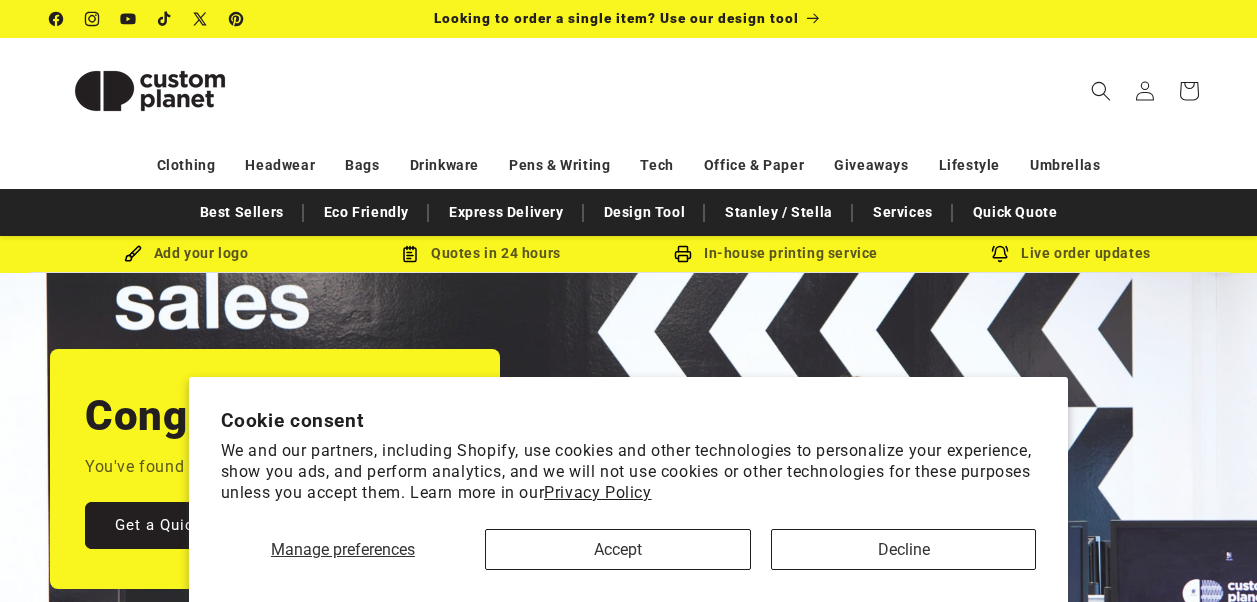 scroll, scrollTop: 0, scrollLeft: 0, axis: both 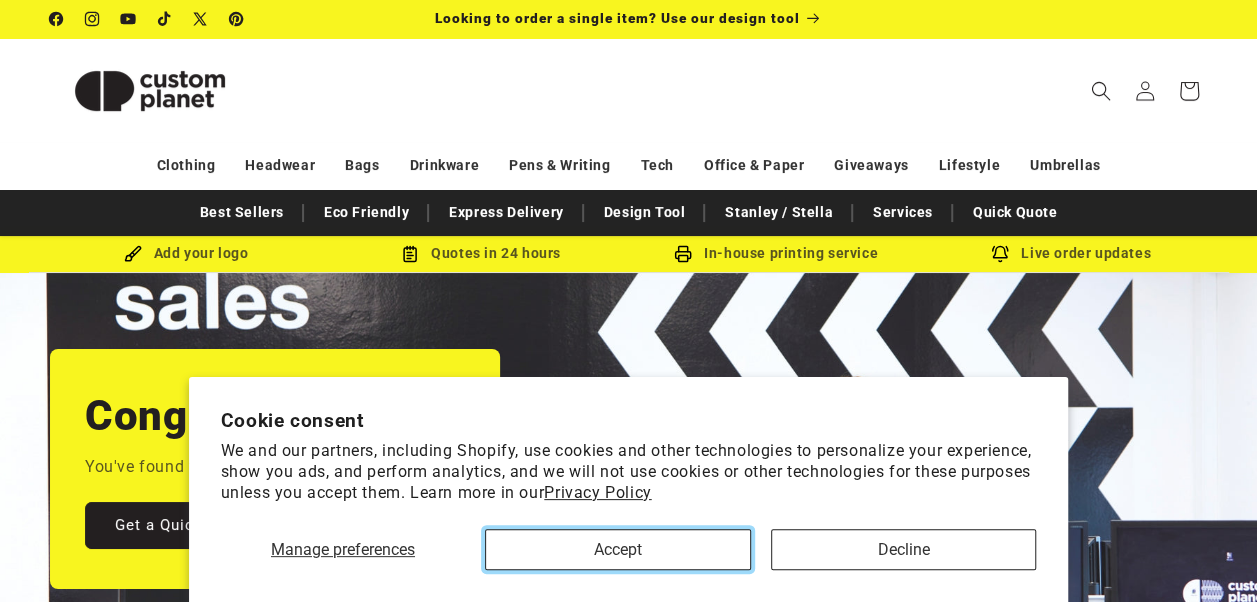 click on "Accept" at bounding box center (618, 549) 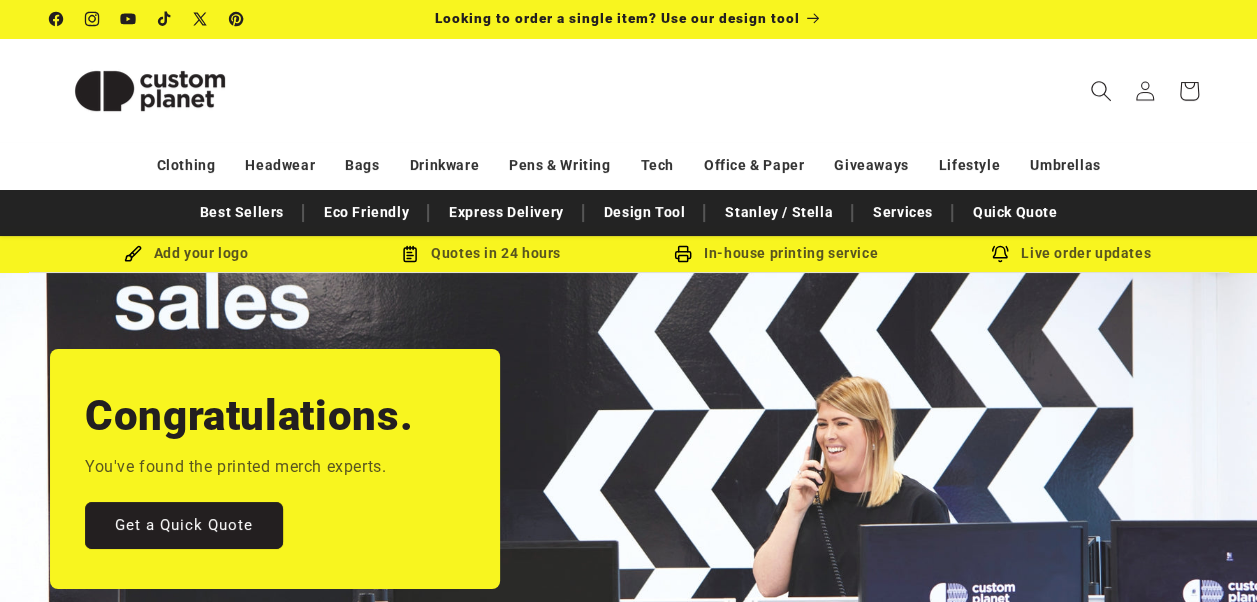 click 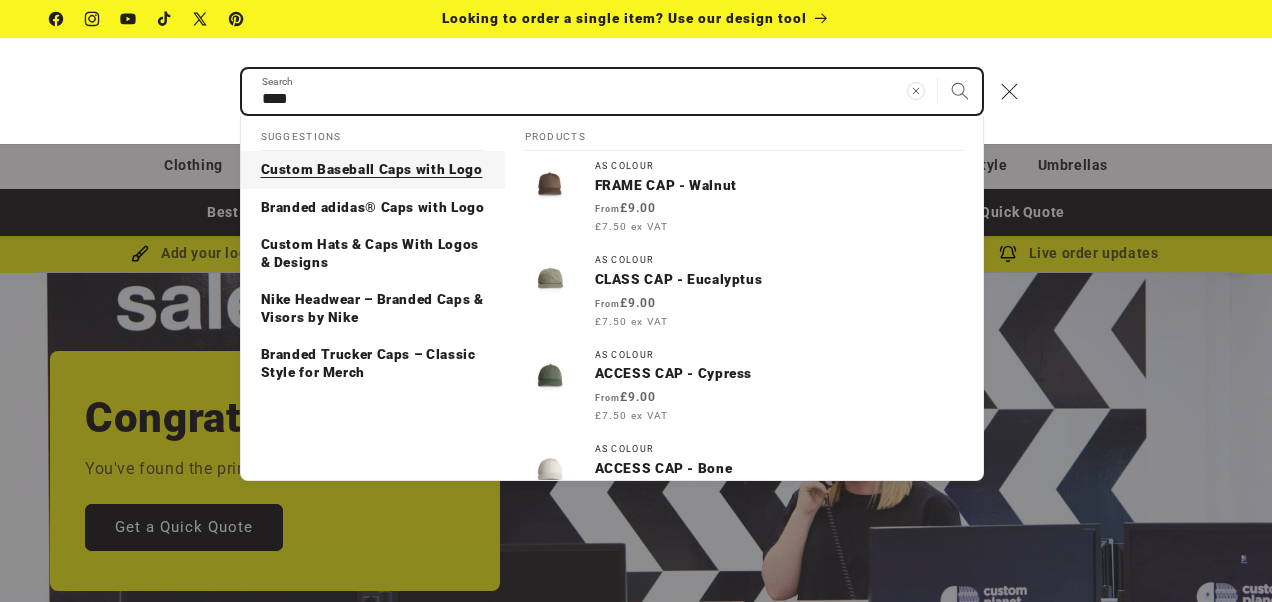 type on "****" 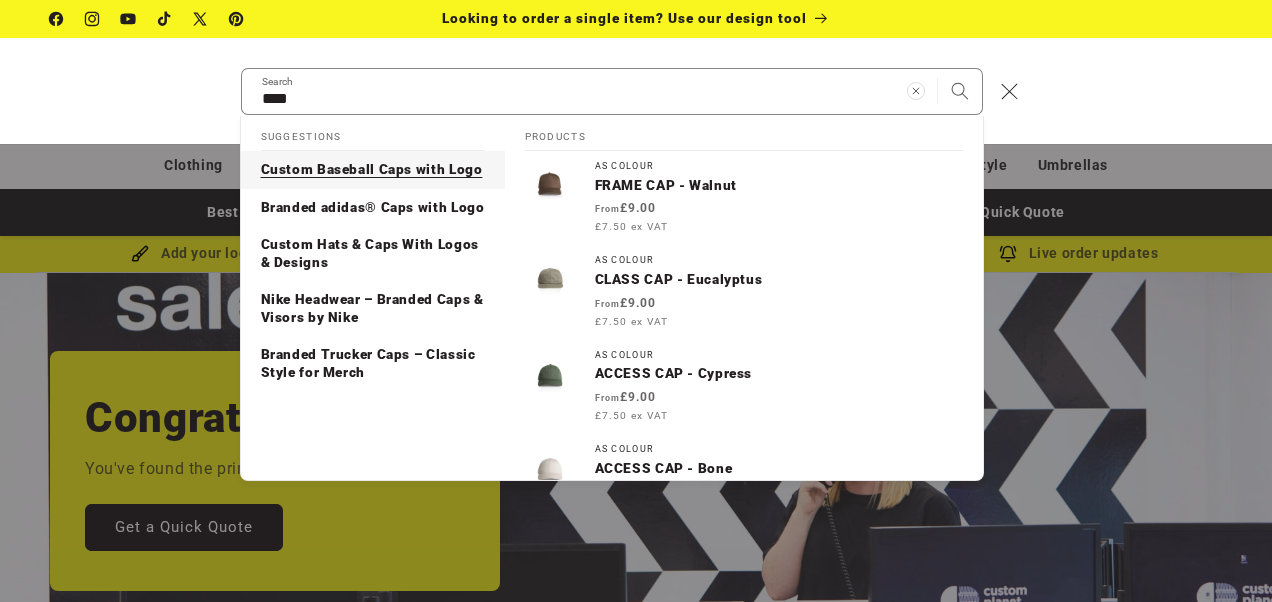 click on "Custom Baseball Caps with Logo" at bounding box center [372, 170] 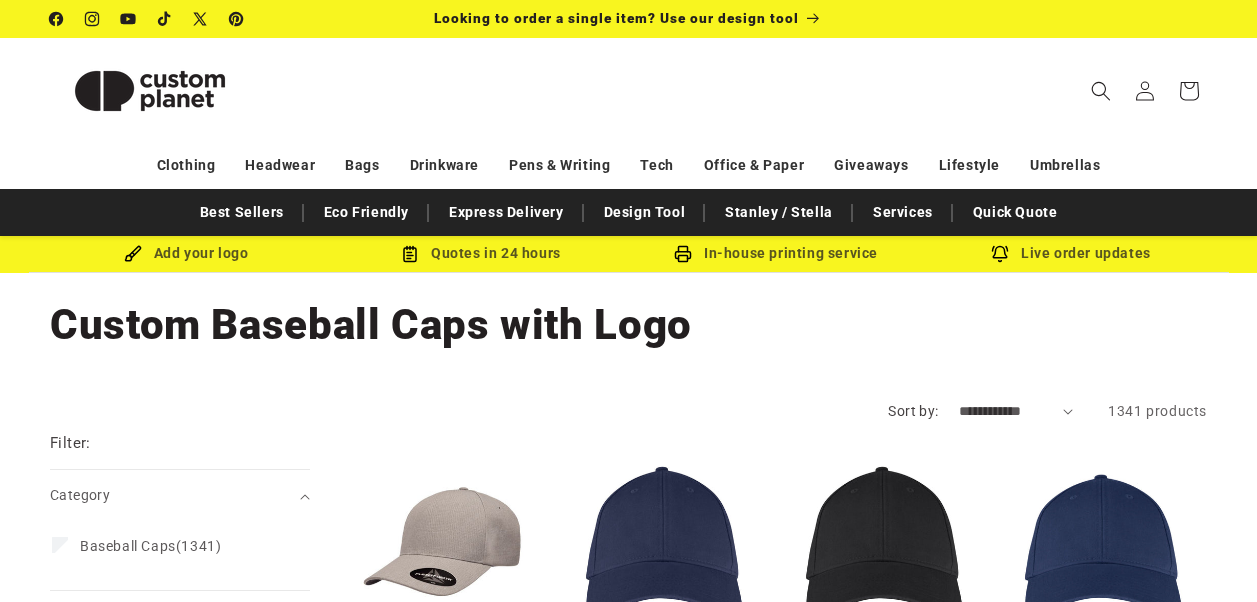 scroll, scrollTop: 0, scrollLeft: 0, axis: both 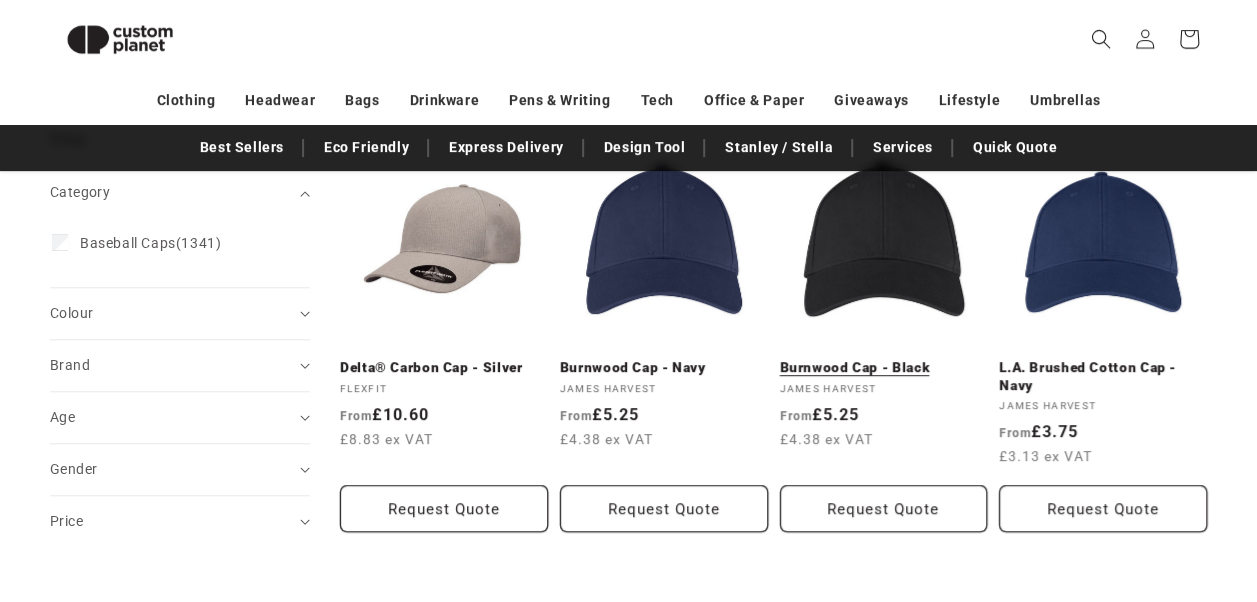 click on "Burnwood Cap - Black" at bounding box center (884, 368) 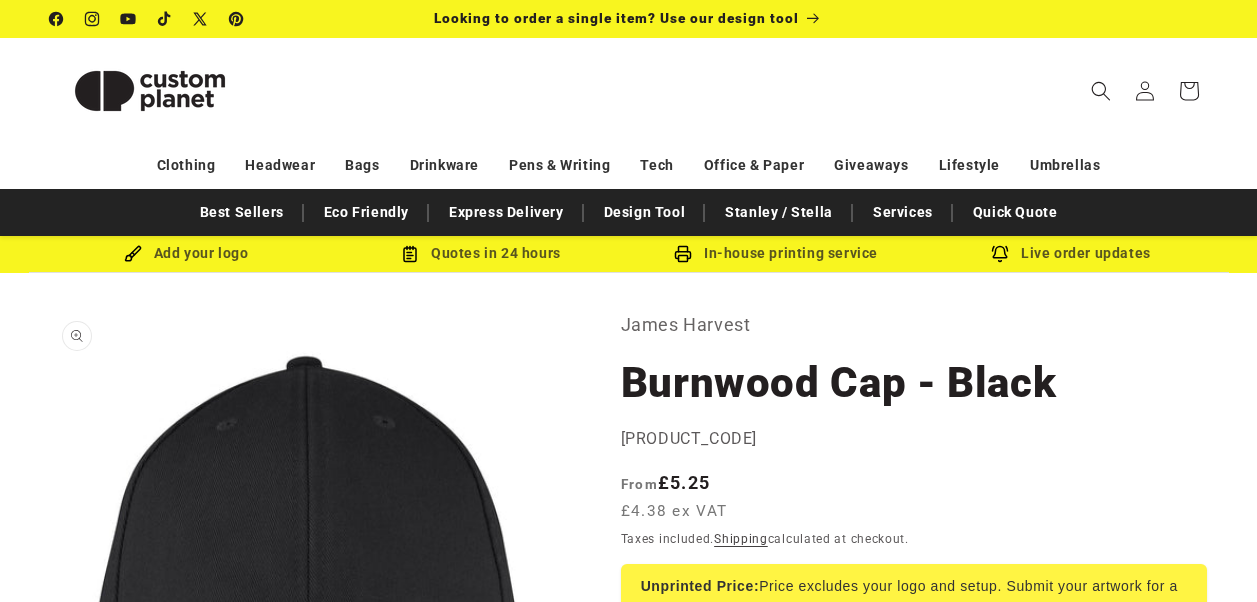 scroll, scrollTop: 0, scrollLeft: 0, axis: both 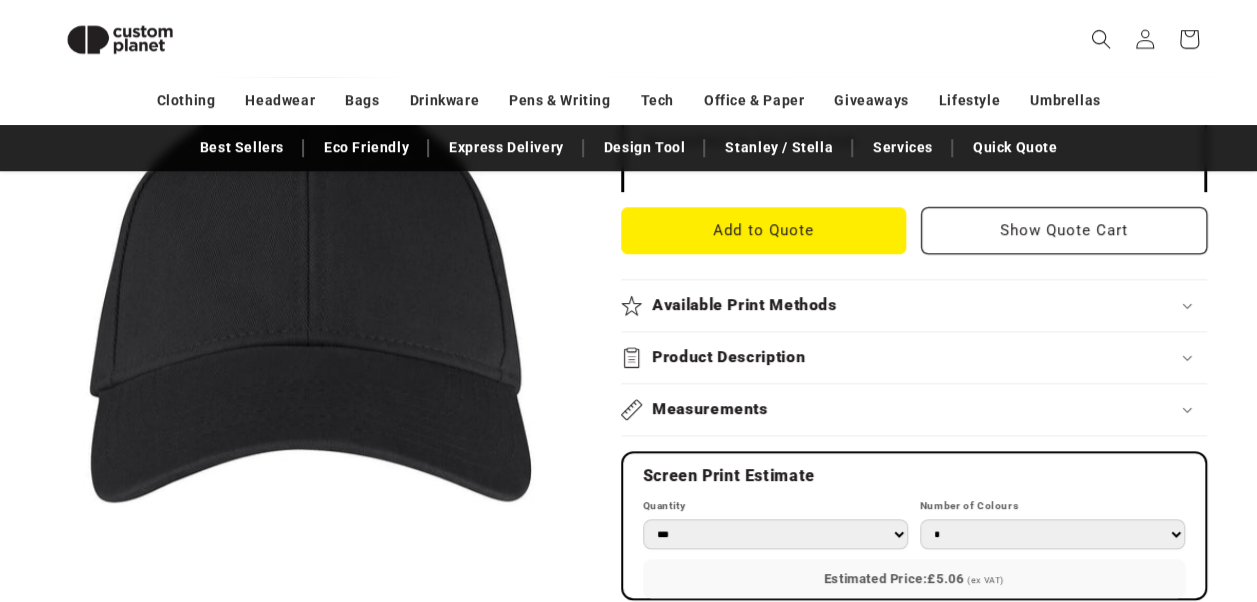 click on "Product Description" at bounding box center [728, 357] 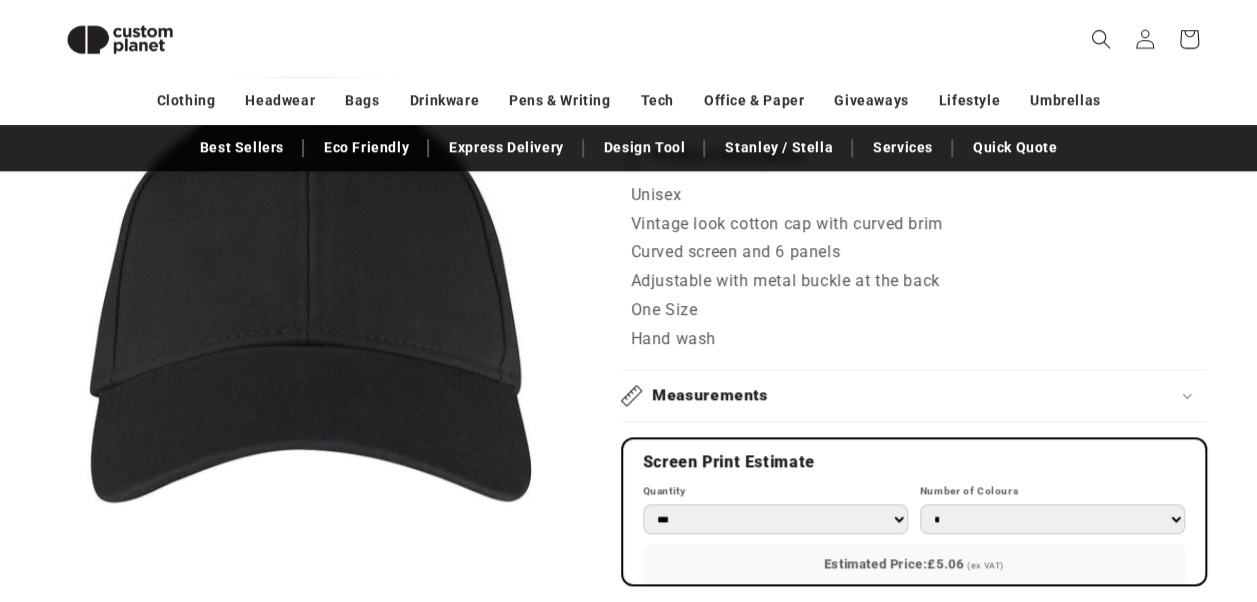 scroll, scrollTop: 932, scrollLeft: 0, axis: vertical 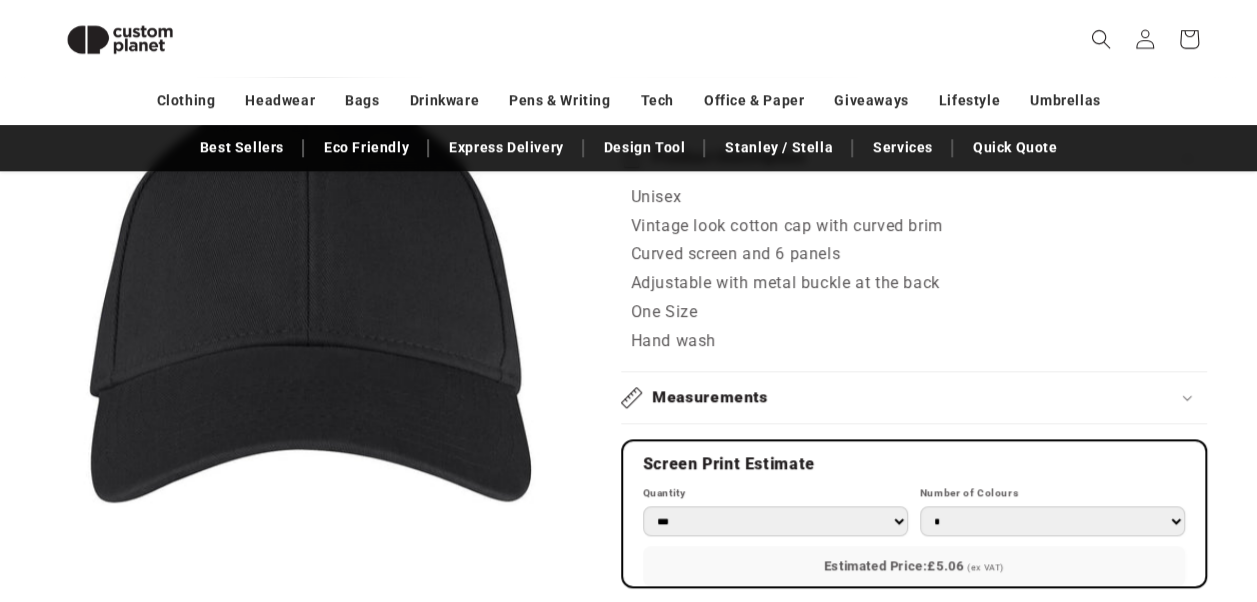 click on "Measurements" at bounding box center [914, 397] 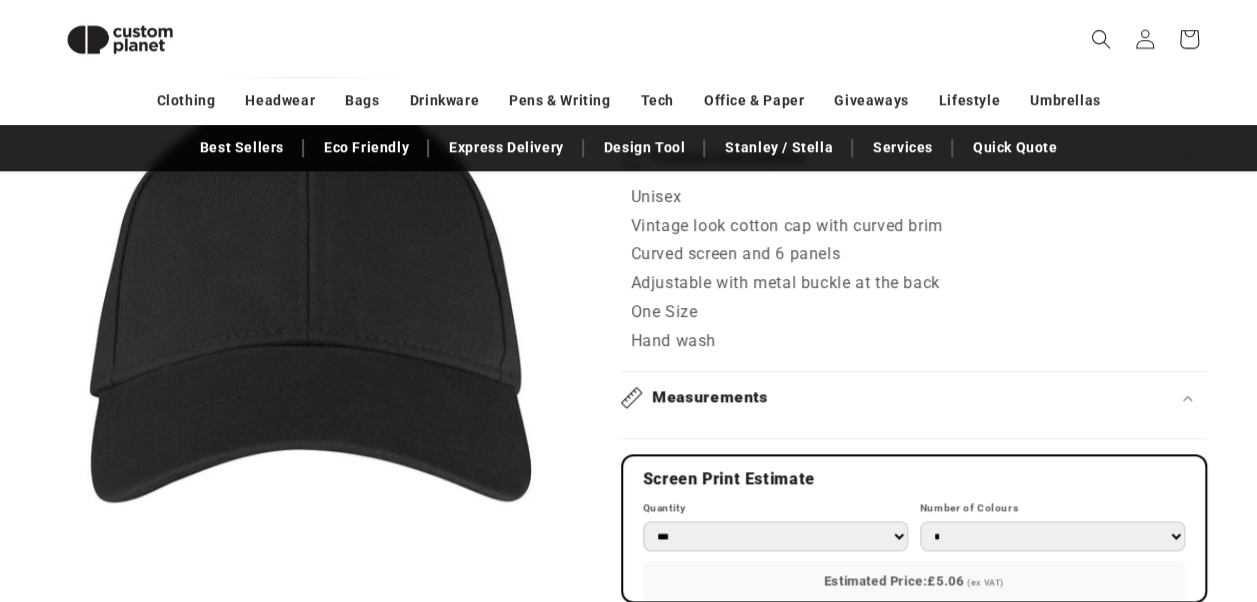 click on "Measurements" at bounding box center [914, 397] 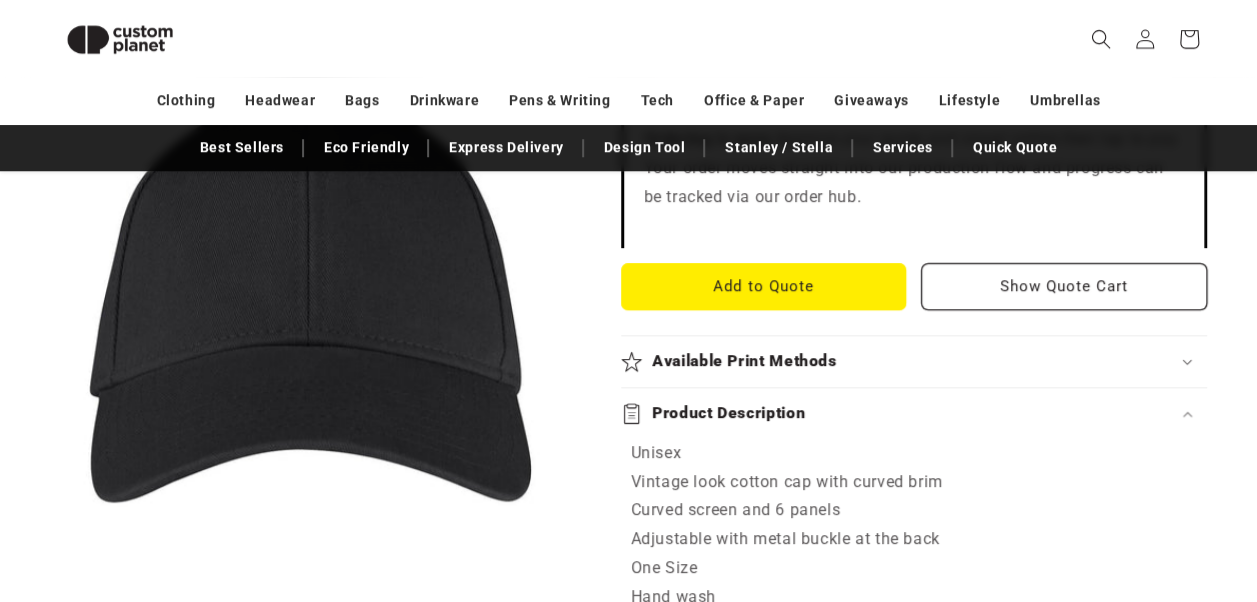 scroll, scrollTop: 674, scrollLeft: 0, axis: vertical 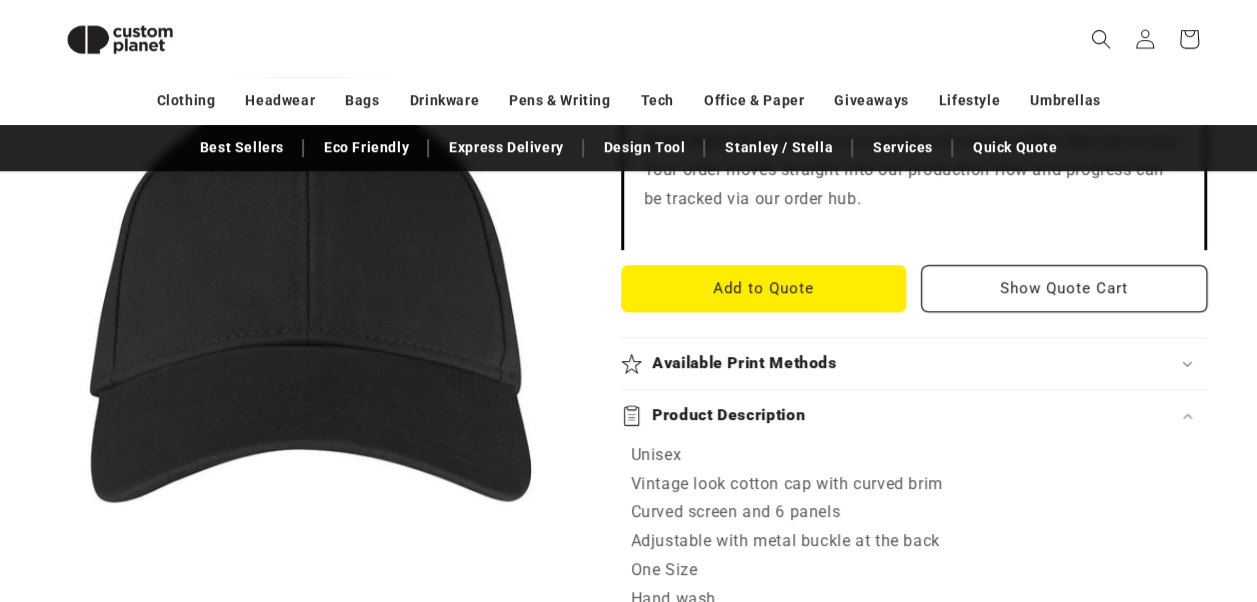 click on "Product Description" at bounding box center [728, 415] 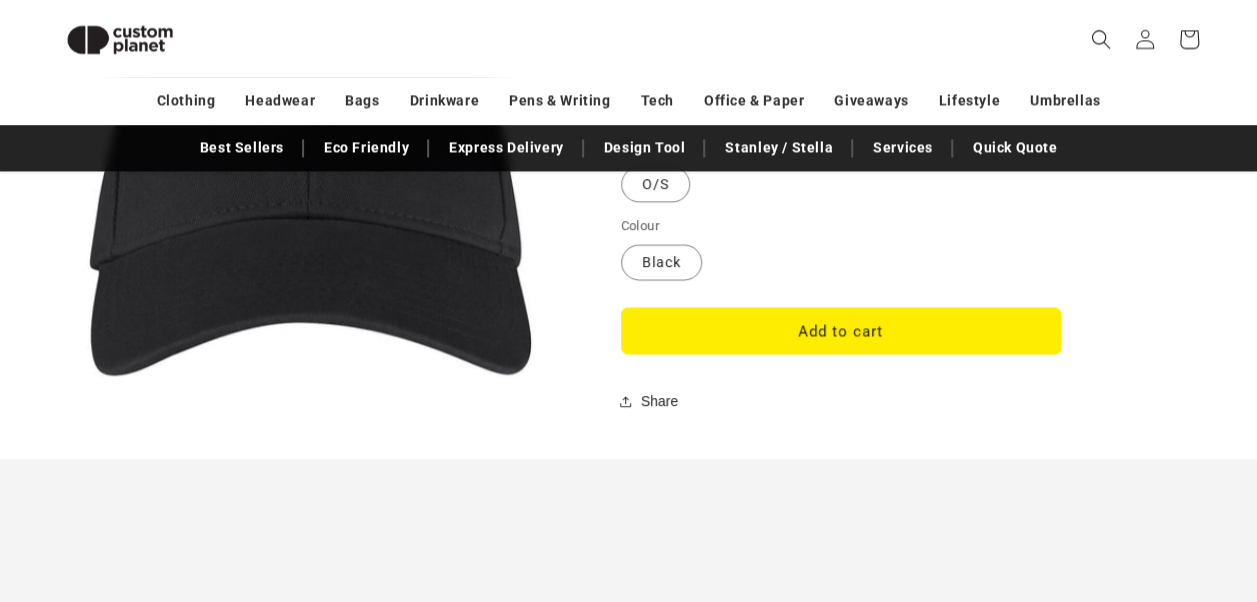 scroll, scrollTop: 1500, scrollLeft: 0, axis: vertical 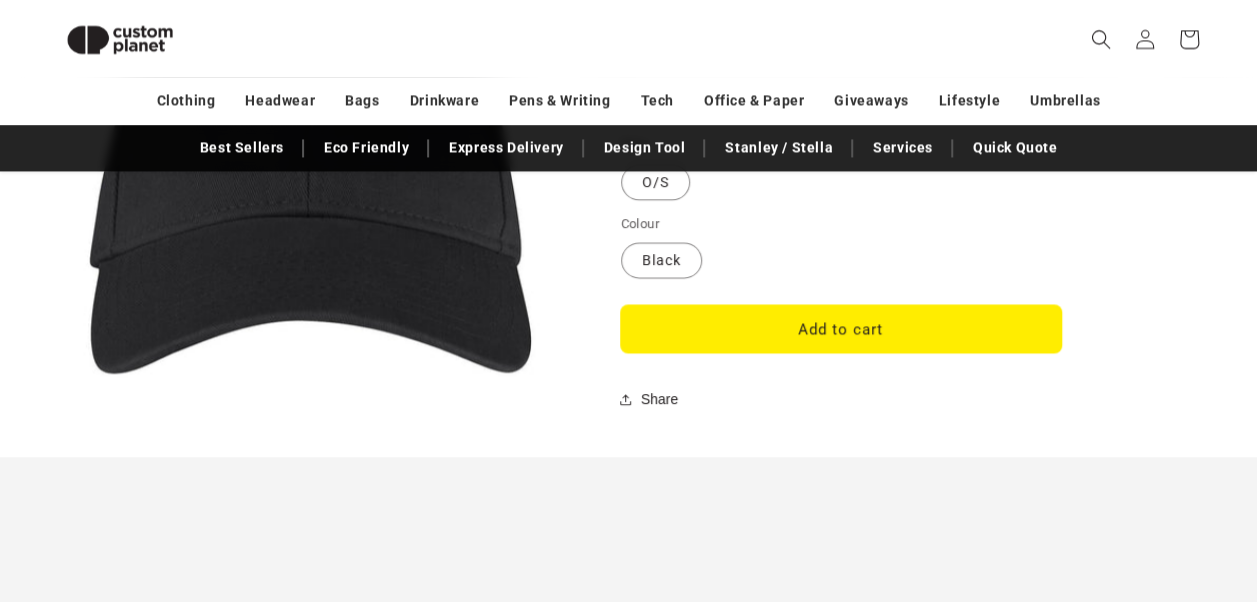 click on "Add to cart" at bounding box center [841, 328] 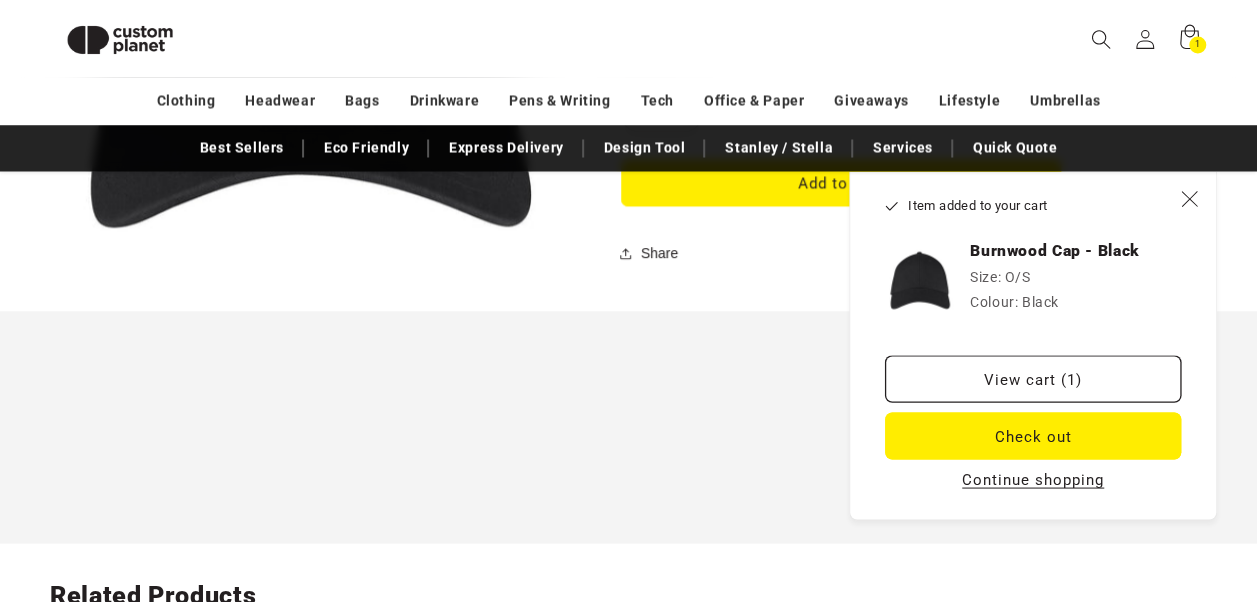 scroll, scrollTop: 1686, scrollLeft: 0, axis: vertical 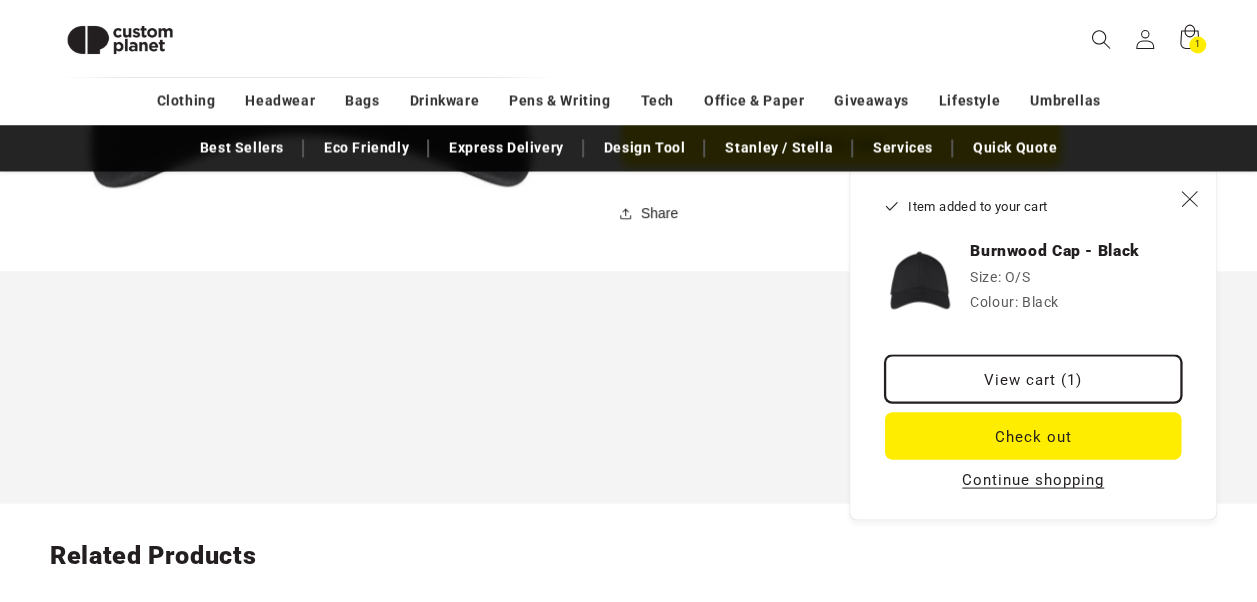 click on "View cart (1)" at bounding box center (1033, 378) 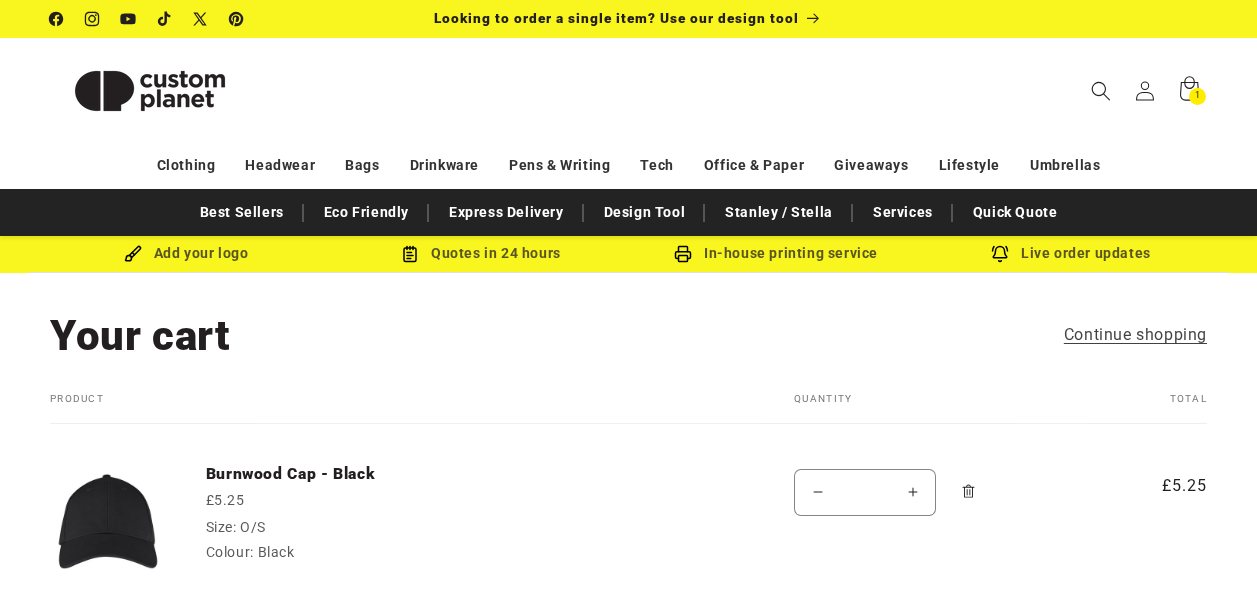 scroll, scrollTop: 0, scrollLeft: 0, axis: both 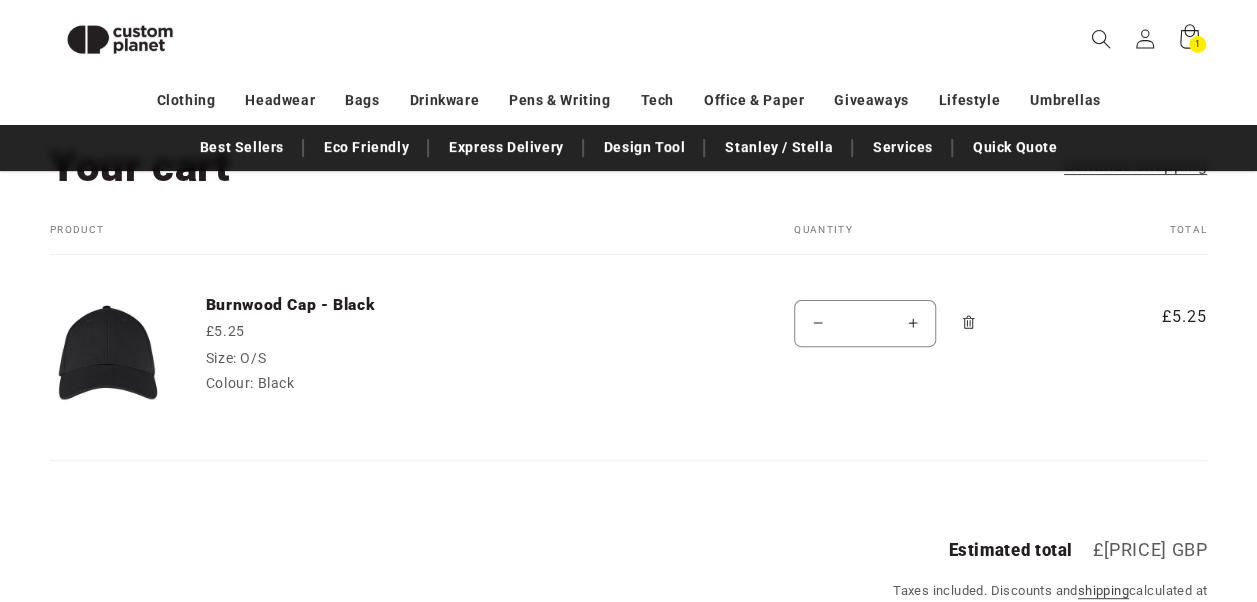 click on "Increase quantity for [PRODUCT] - Black" at bounding box center (912, 323) 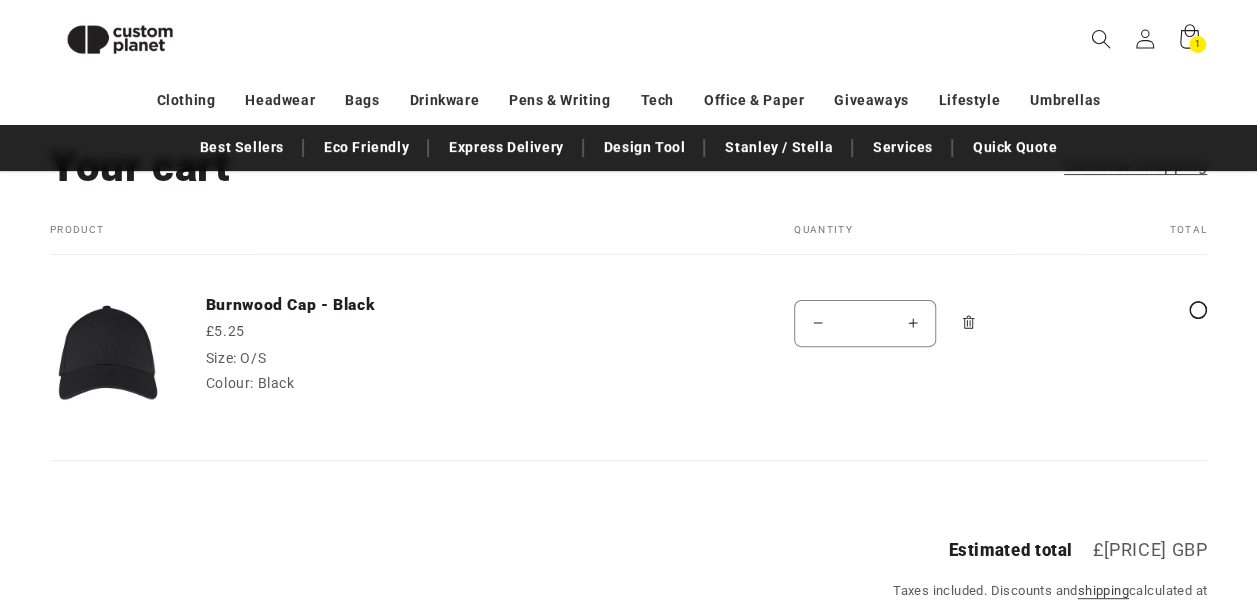 click on "Product
Total
Quantity
Total
[PRODUCT] - Black
£[PRICE]
Size:
O/S
Colour:
Black
*" at bounding box center (628, 342) 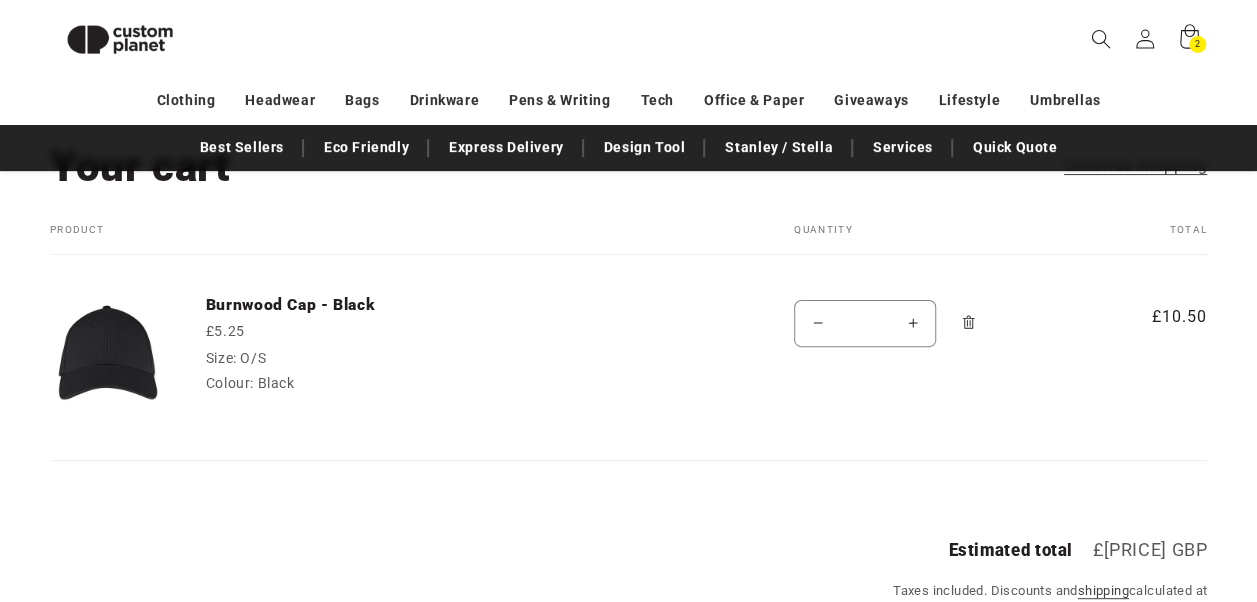 click on "Increase quantity for [PRODUCT] - Black" at bounding box center (912, 323) 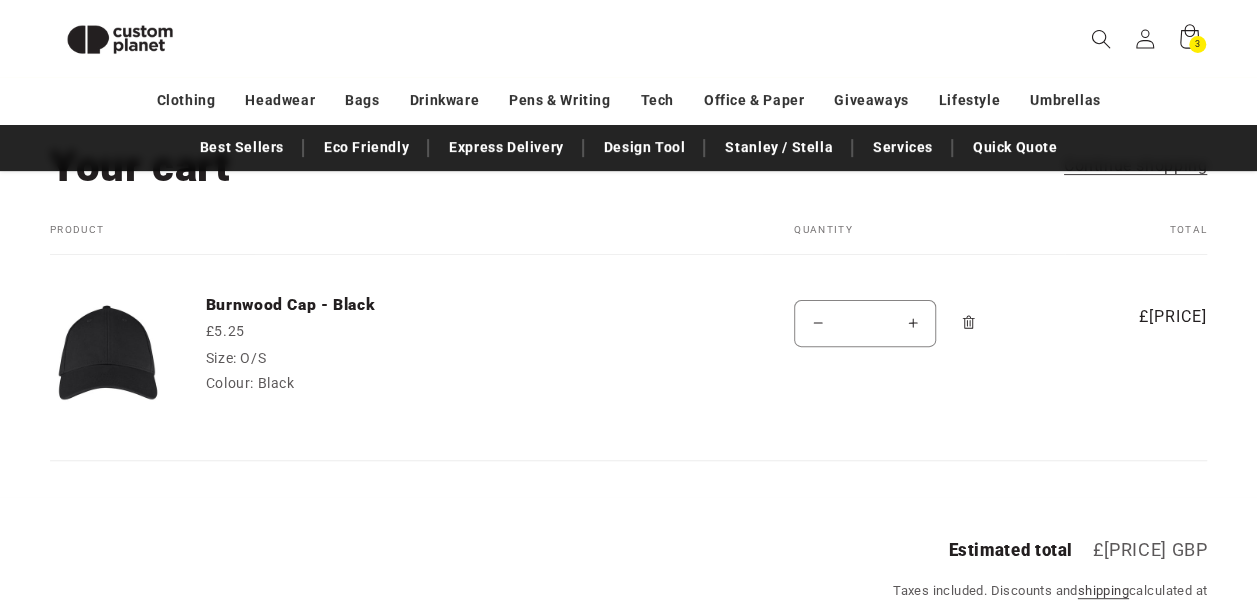 click on "Increase quantity for [PRODUCT] - Black" at bounding box center (912, 323) 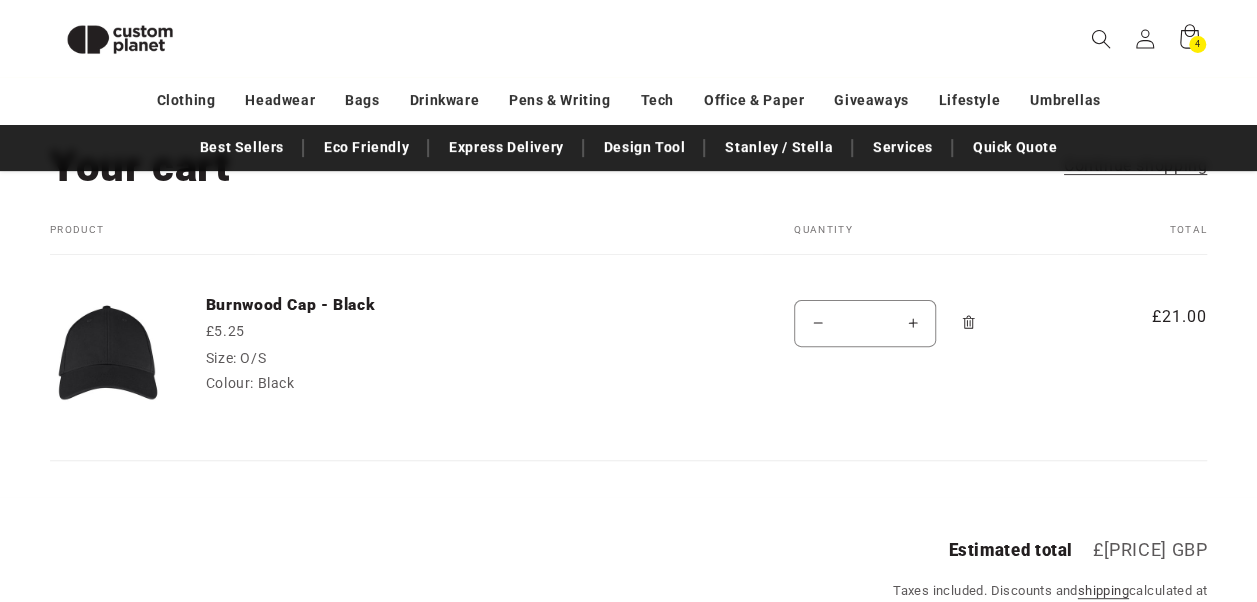 click on "Decrease quantity for [PRODUCT] - Black" at bounding box center (817, 323) 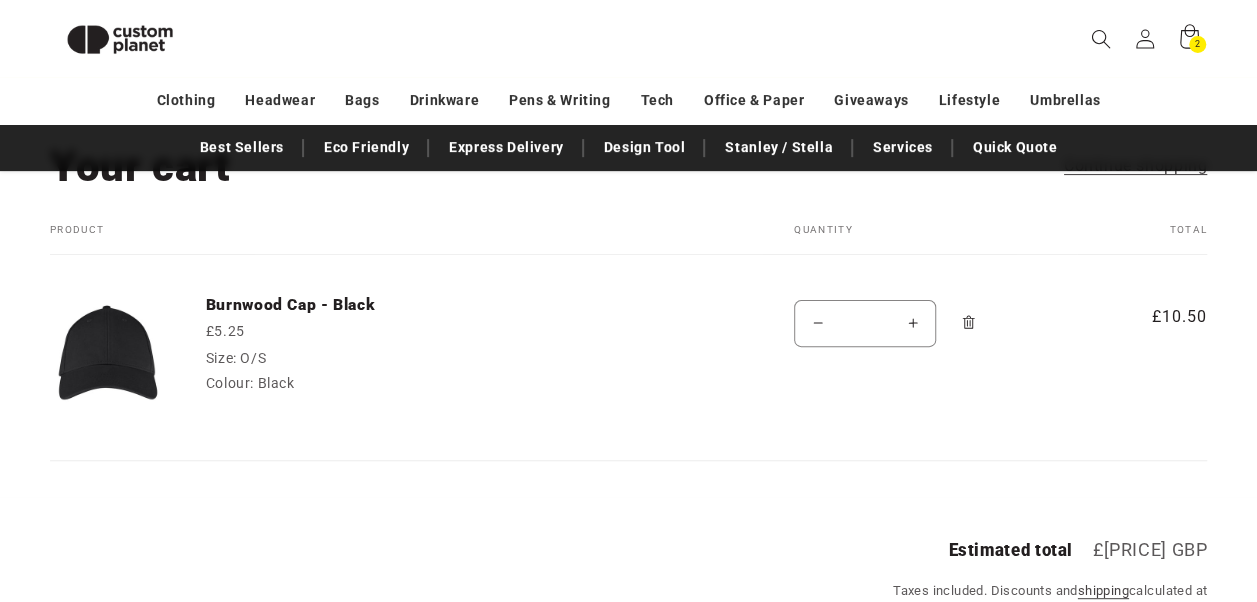 click on "Decrease quantity for Burnwood Cap - Black" at bounding box center (817, 323) 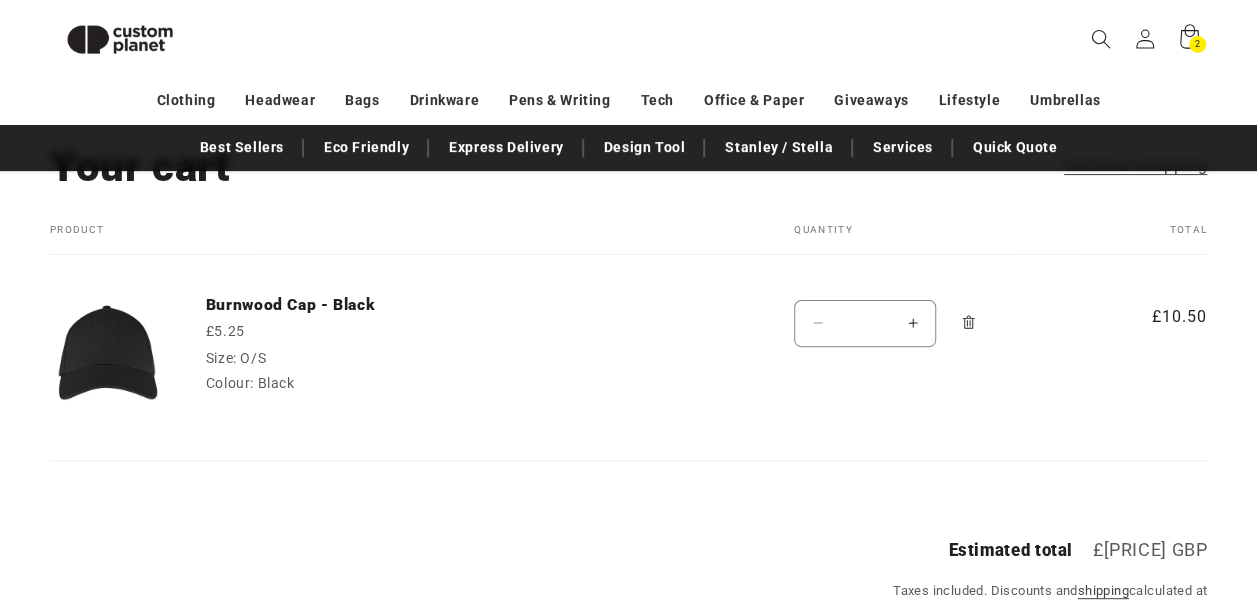 click on "Increase quantity for Burnwood Cap - Black" at bounding box center (912, 323) 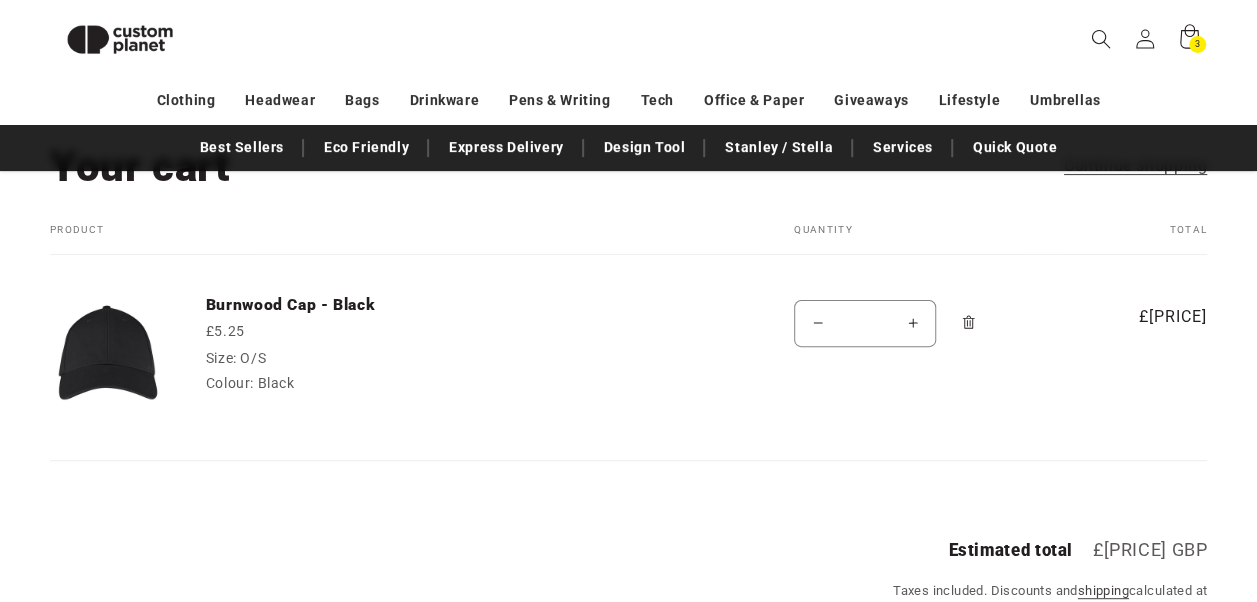 click on "Decrease quantity for Burnwood Cap - Black" at bounding box center [817, 323] 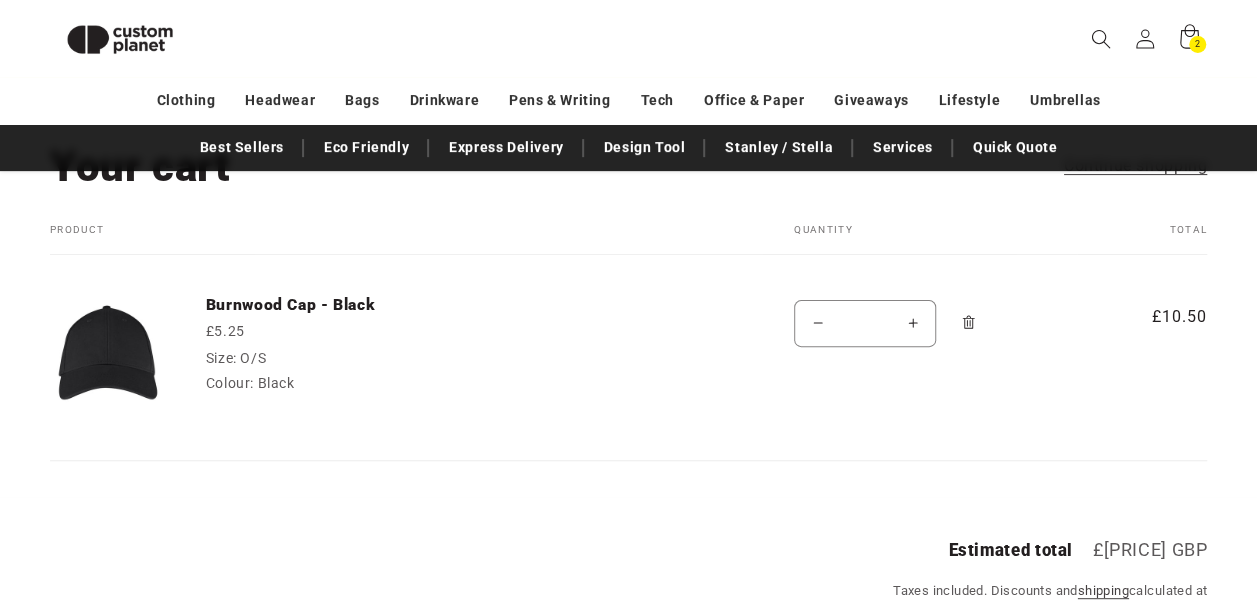 click on "Decrease quantity for Burnwood Cap - Black" at bounding box center (817, 323) 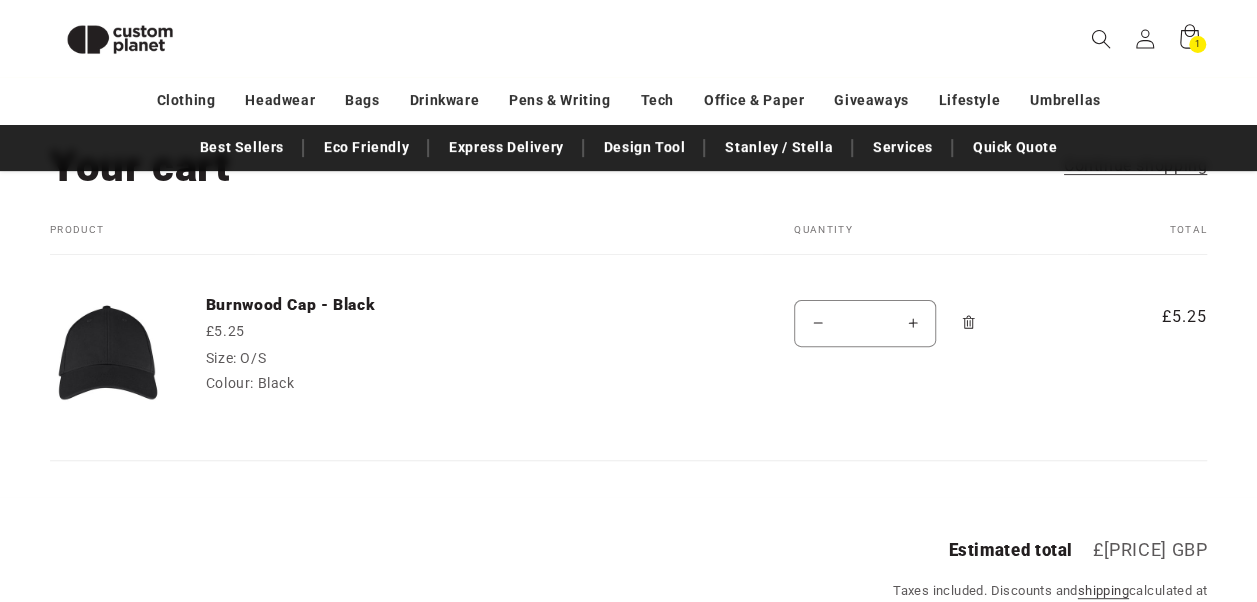 click on "Increase quantity for Burnwood Cap - Black" at bounding box center (912, 323) 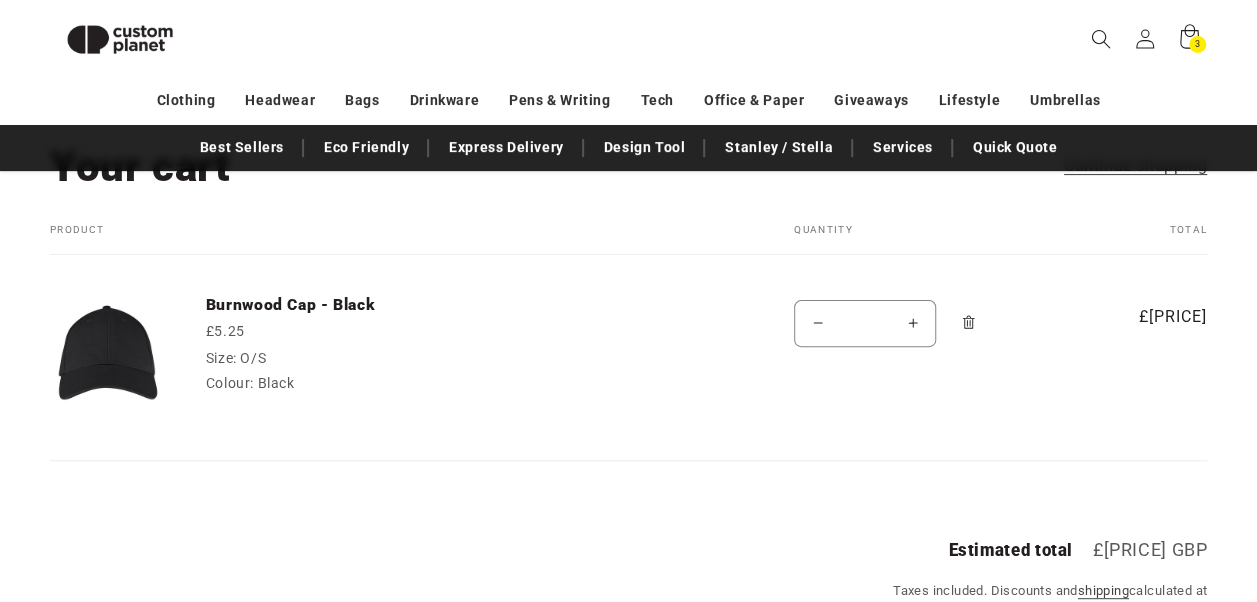click on "*" at bounding box center (865, 323) 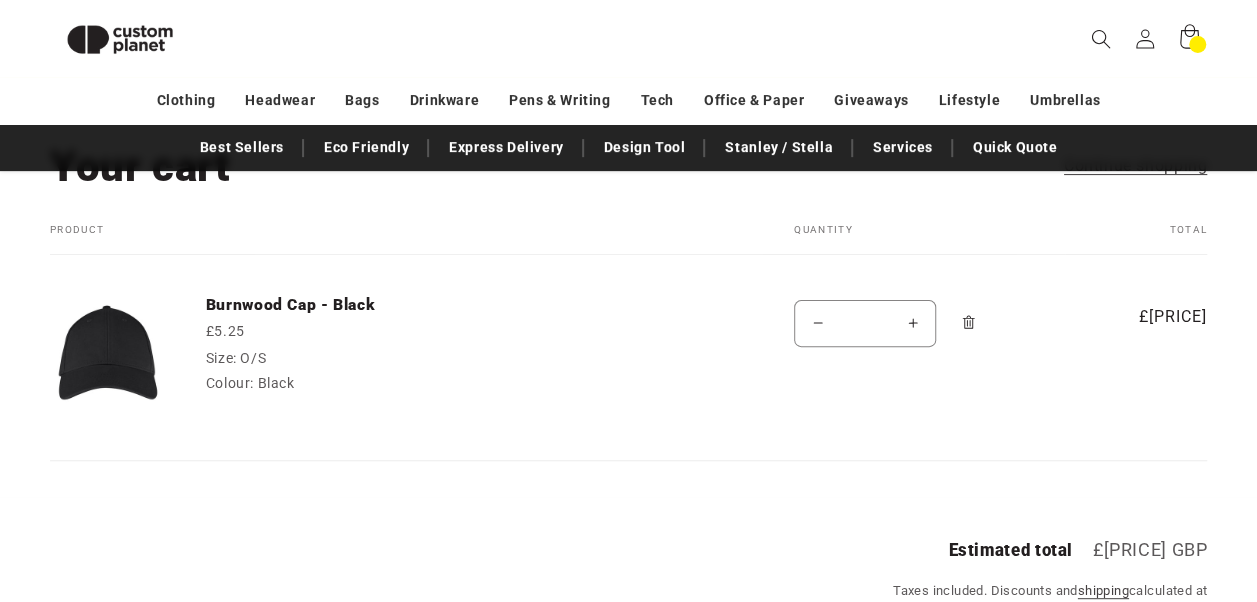click on "******" at bounding box center [865, 323] 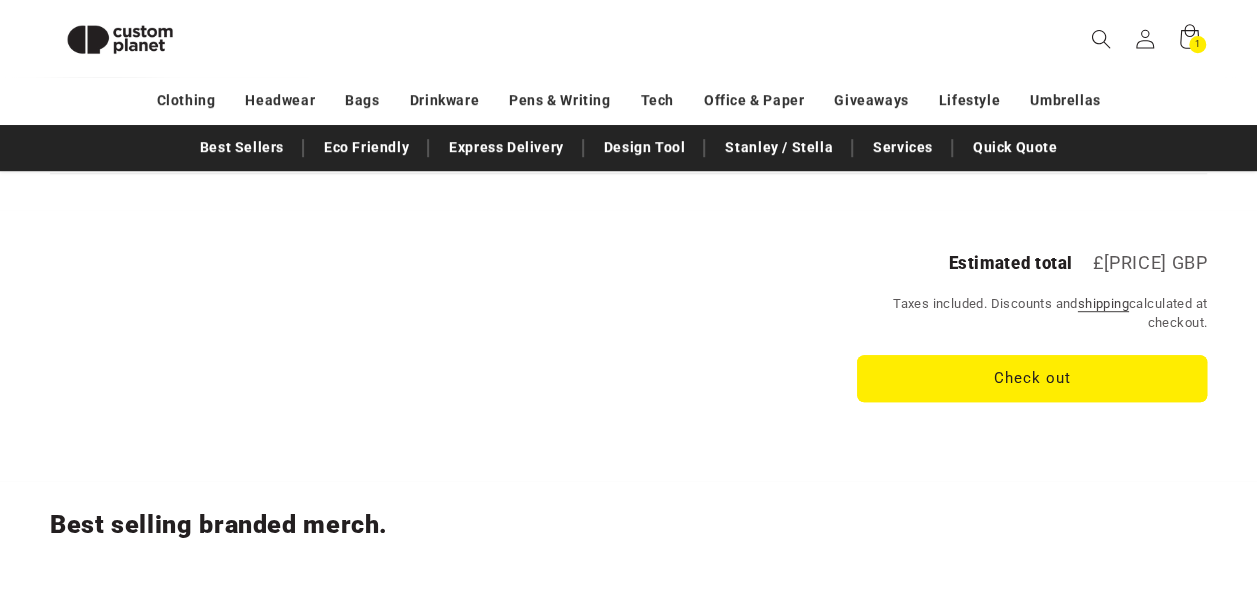 scroll, scrollTop: 430, scrollLeft: 0, axis: vertical 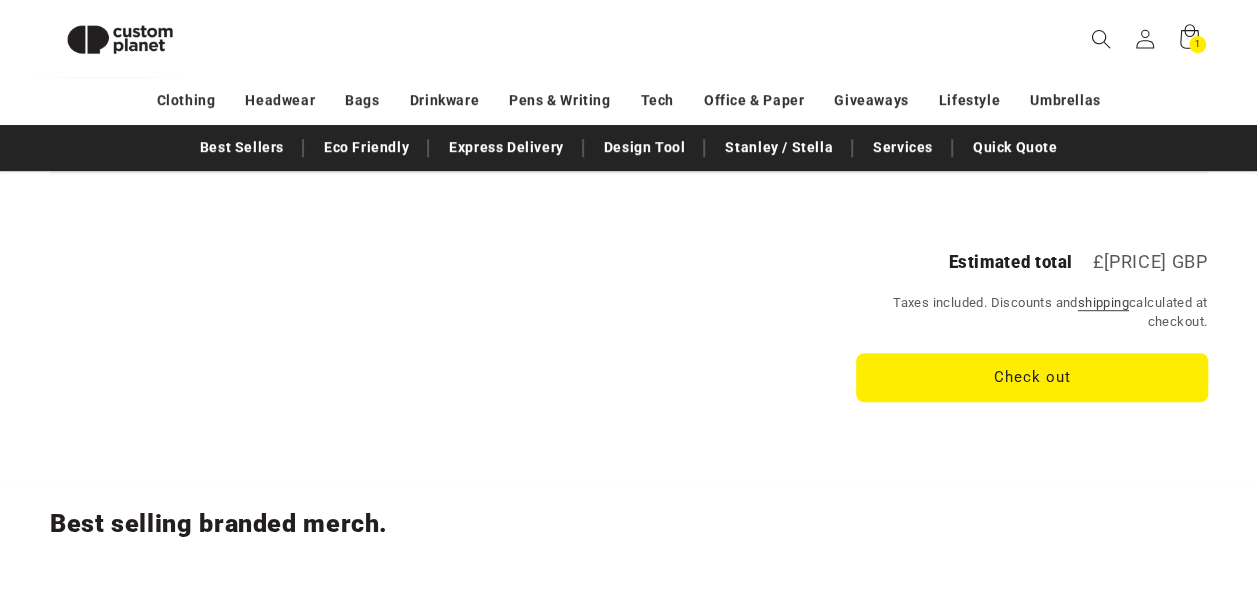 click on "Check out" at bounding box center [1032, 377] 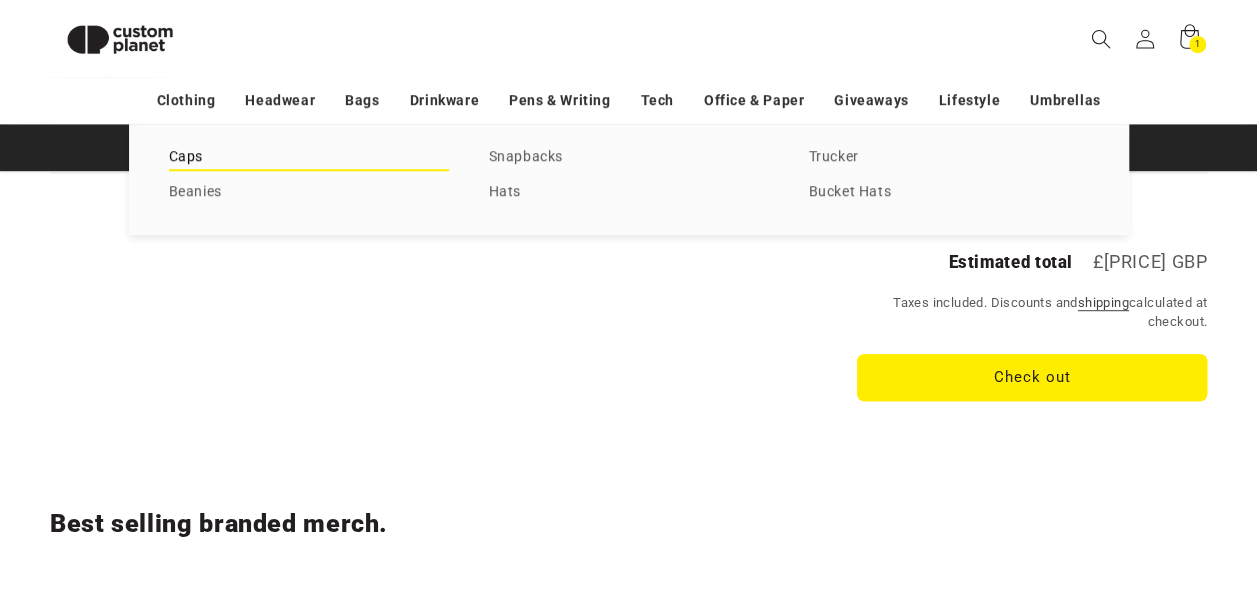 click on "Caps" at bounding box center [309, 157] 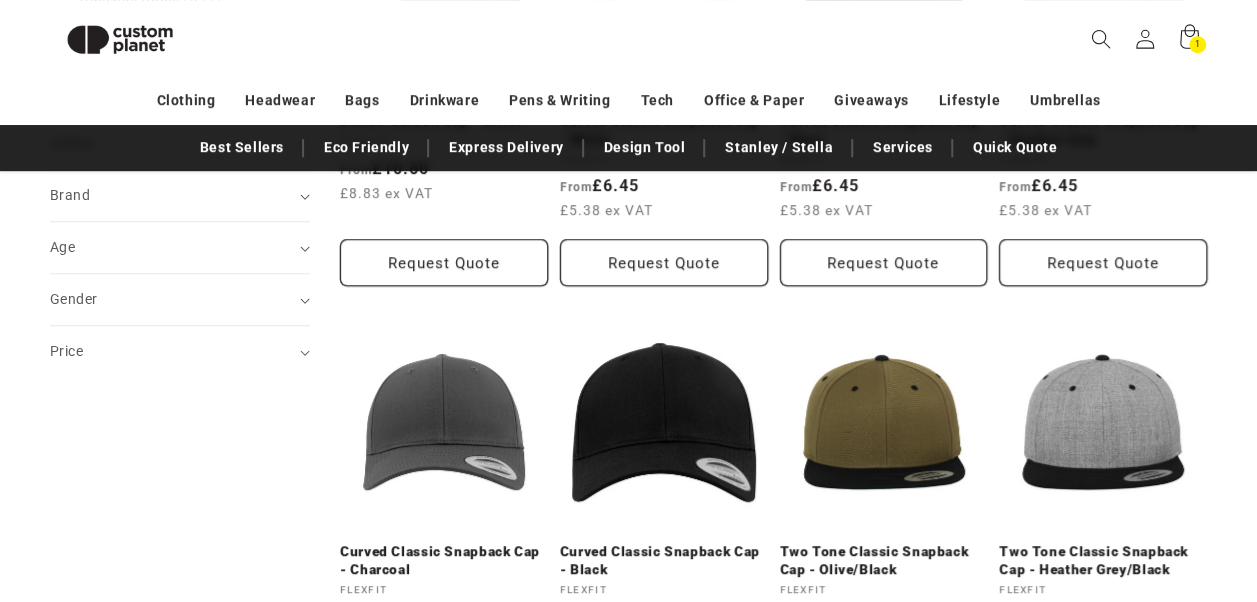 scroll, scrollTop: 0, scrollLeft: 0, axis: both 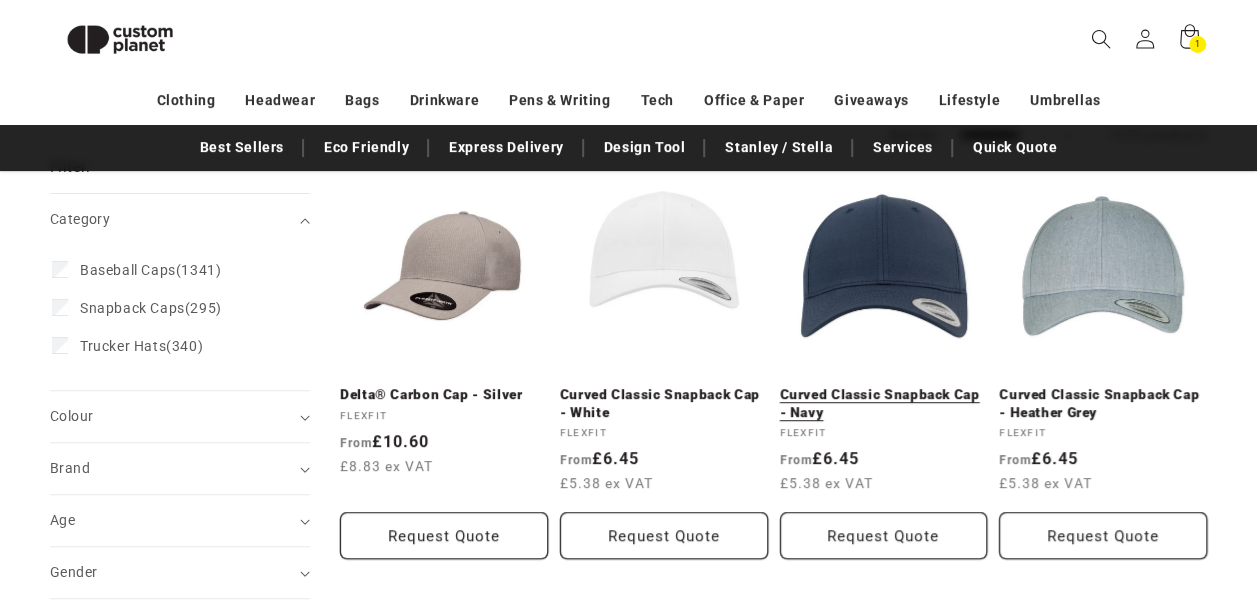click on "Curved Classic Snapback Cap 		 - Navy" at bounding box center [884, 403] 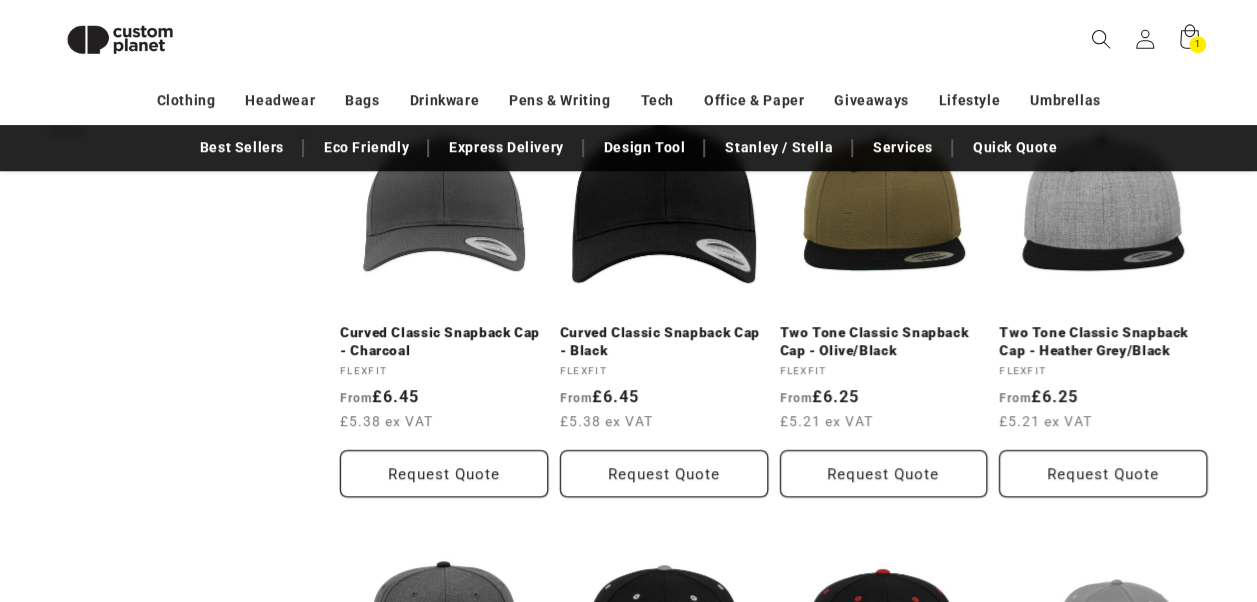 scroll, scrollTop: 762, scrollLeft: 0, axis: vertical 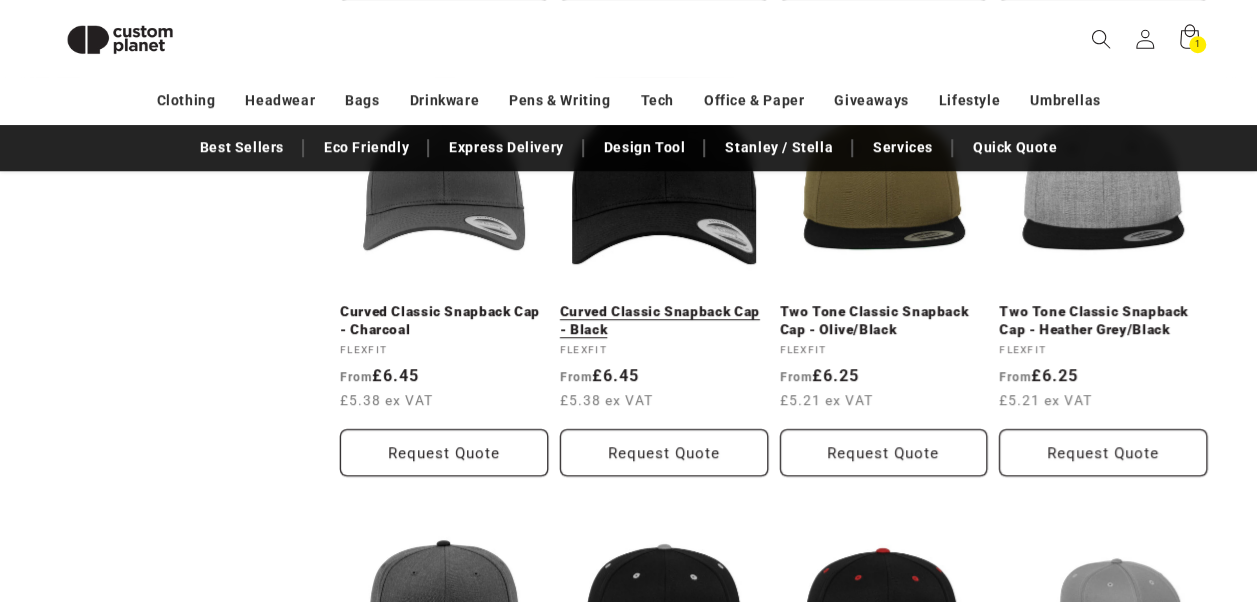 click on "Curved Classic Snapback Cap 		 - Black" at bounding box center [664, 320] 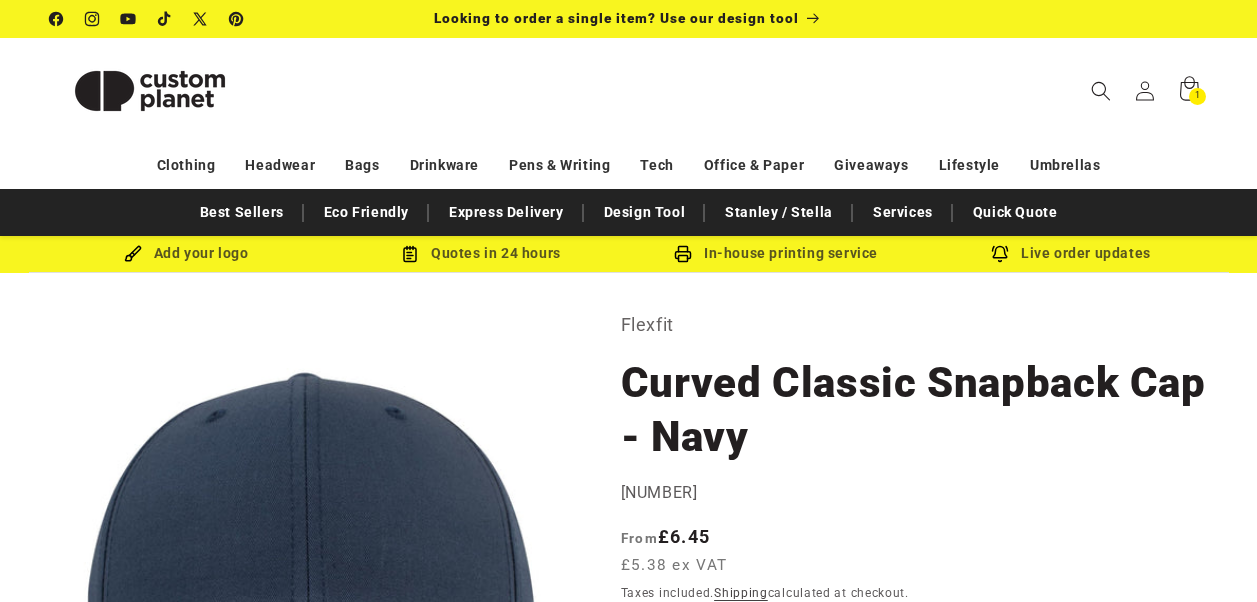 scroll, scrollTop: 0, scrollLeft: 0, axis: both 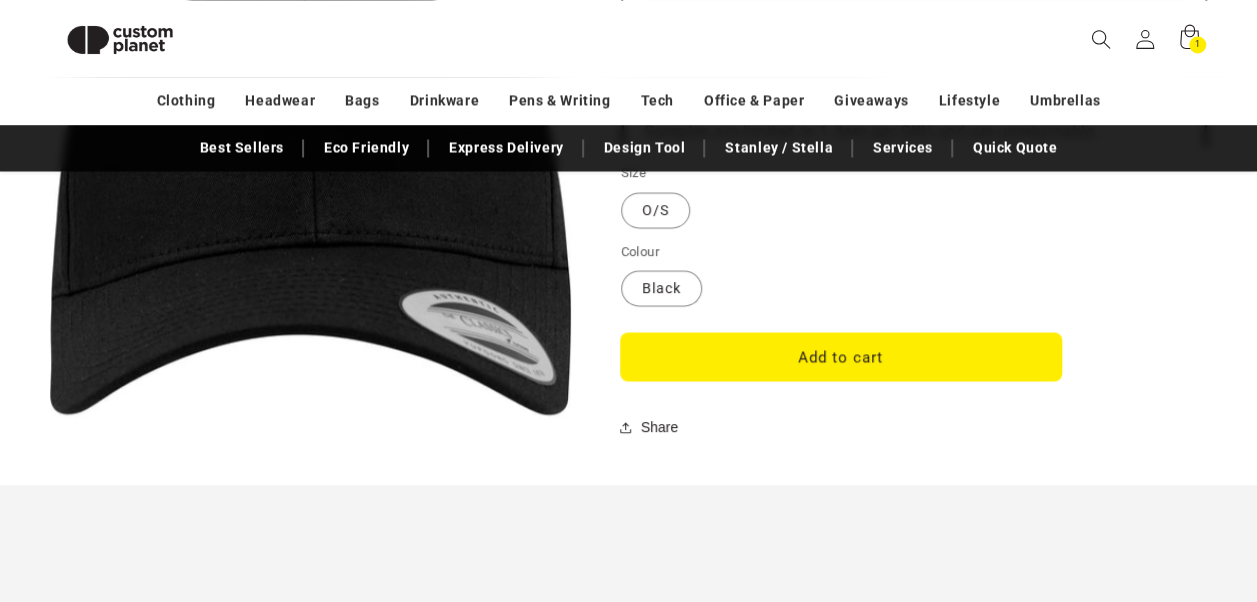 click on "Add to cart" at bounding box center [841, 356] 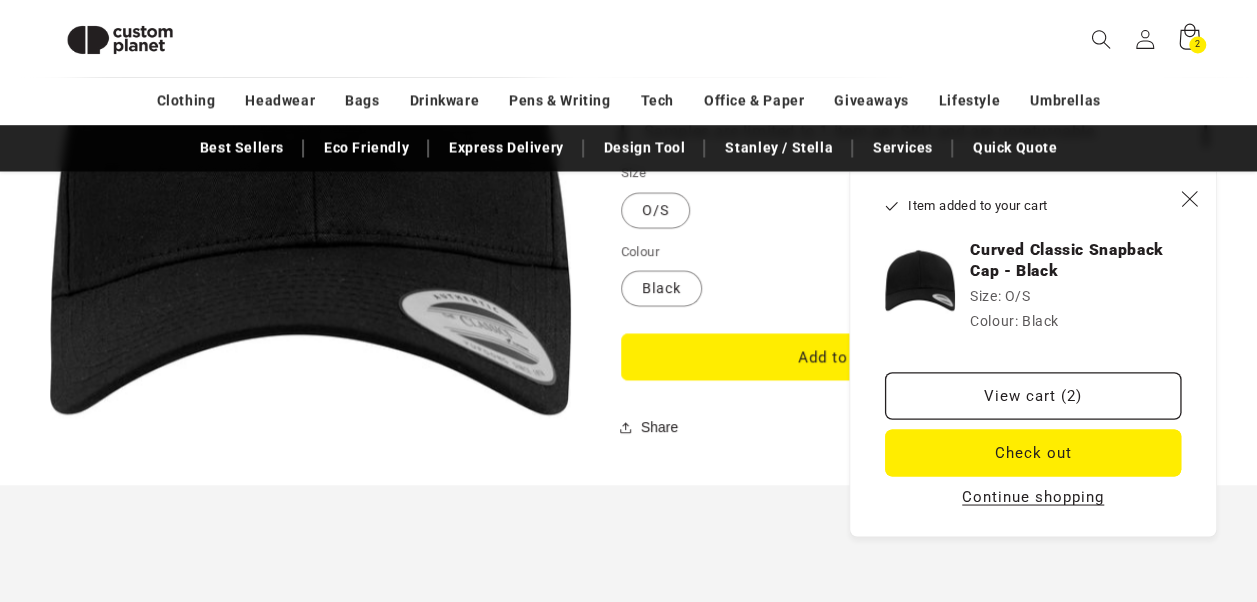 click on "2" at bounding box center (1198, 44) 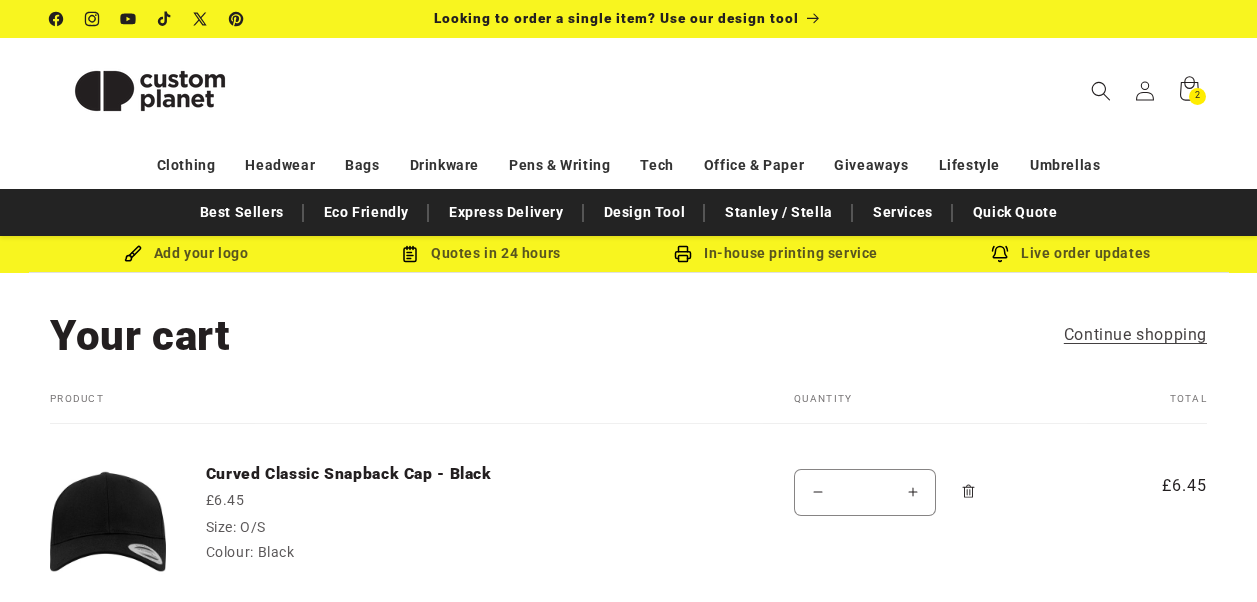 scroll, scrollTop: 365, scrollLeft: 0, axis: vertical 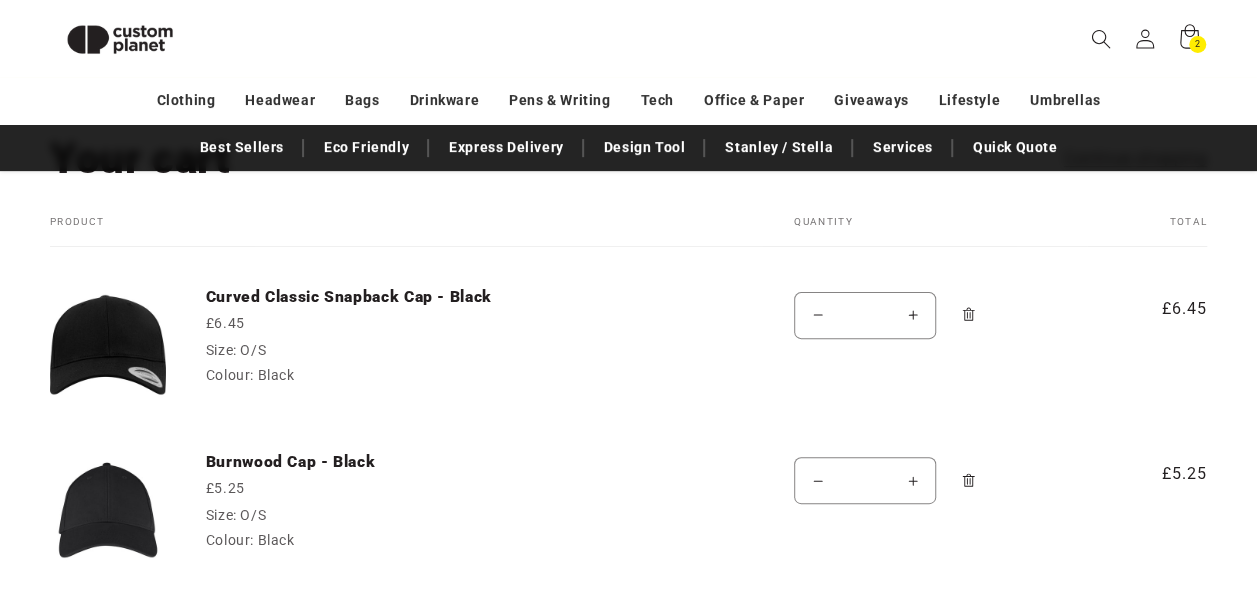 click 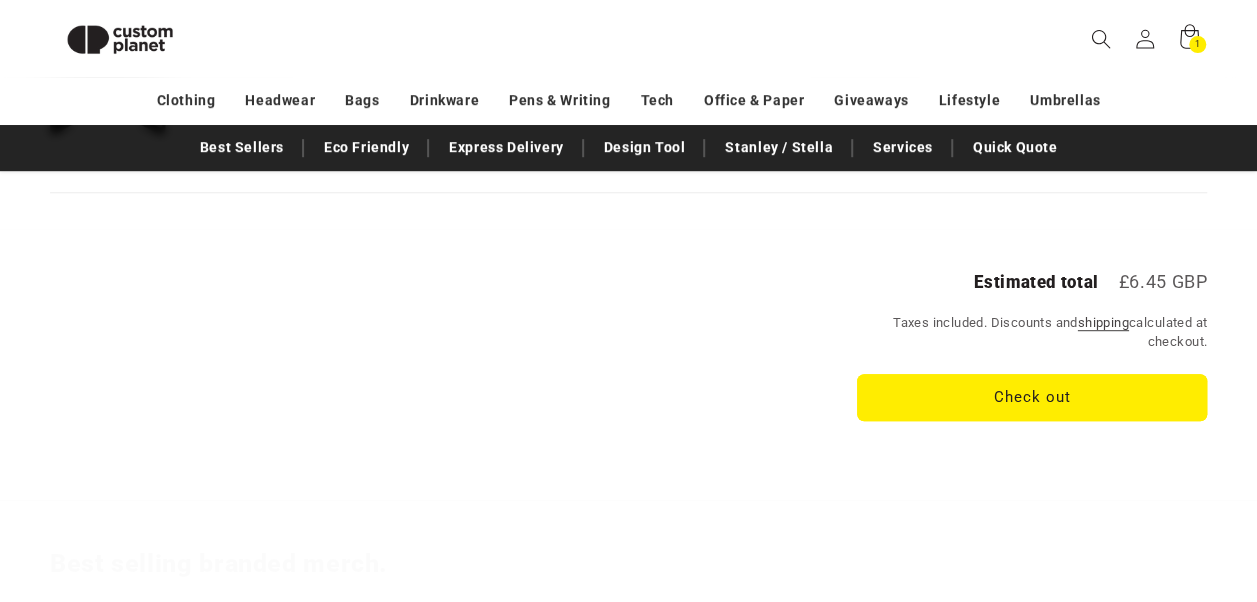 scroll, scrollTop: 412, scrollLeft: 0, axis: vertical 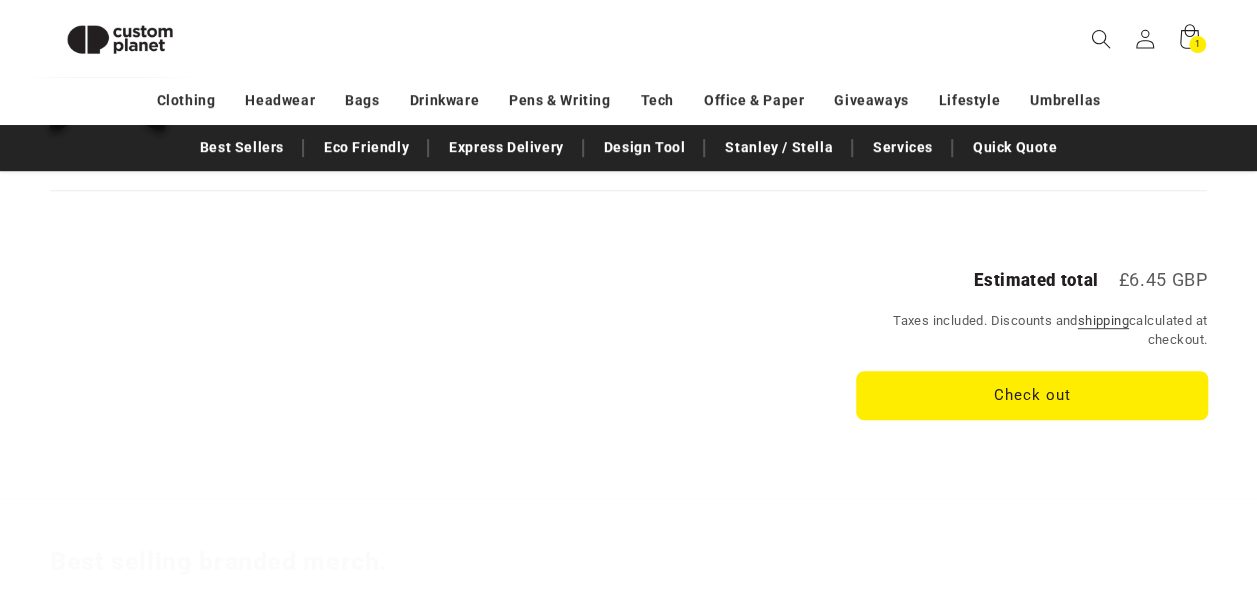 click on "Check out" at bounding box center (1032, 395) 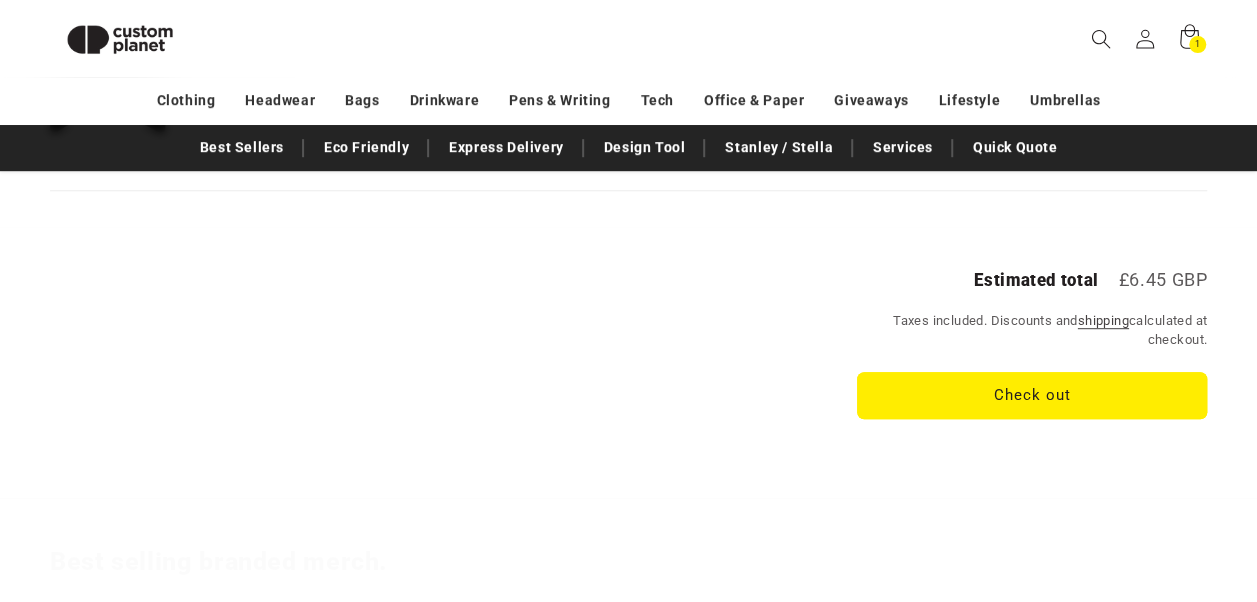 click on "Search
My Account / Order Progress
Cart 1 1 item
Clothing
Clothing
T-shirts" at bounding box center (628, 39) 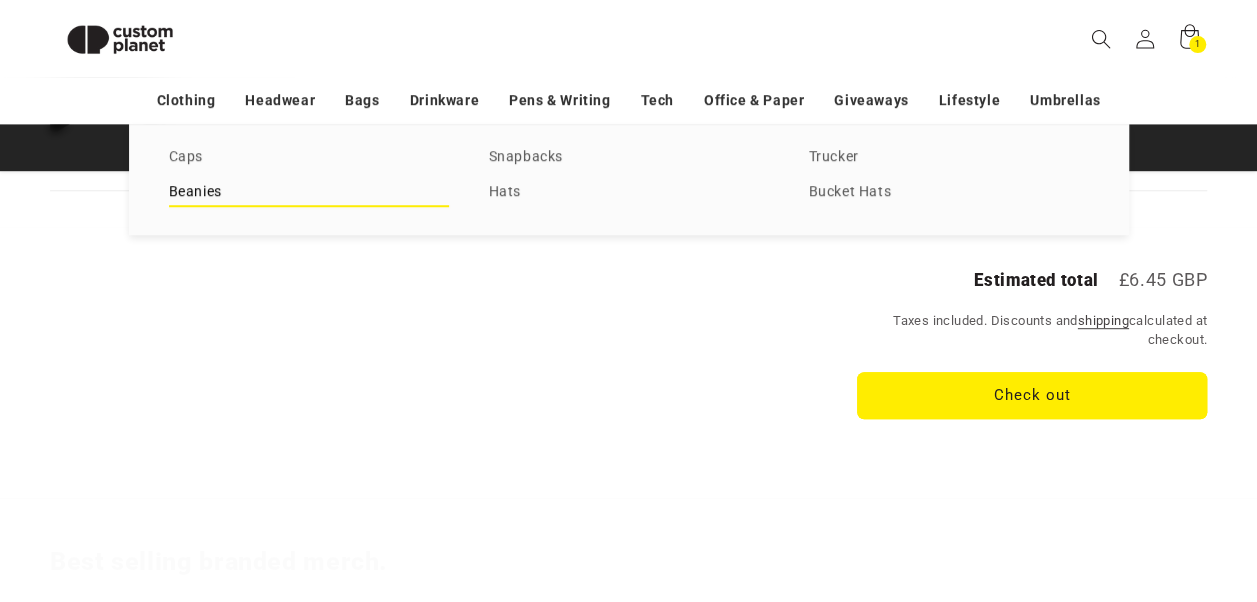 click on "Beanies" at bounding box center (309, 192) 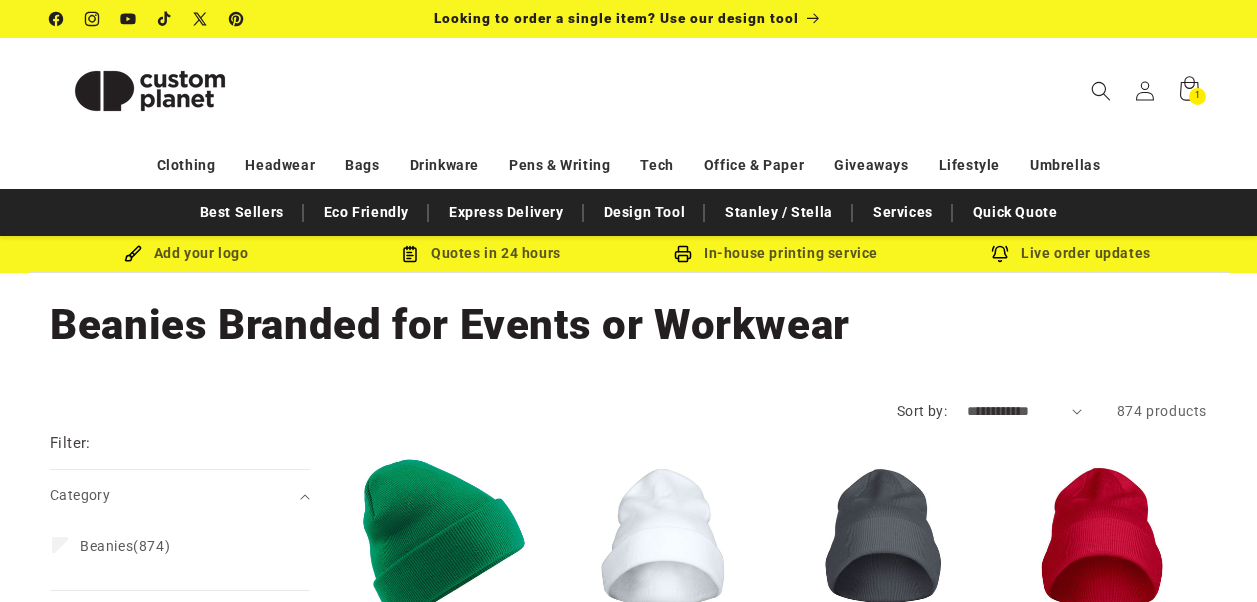 scroll, scrollTop: 0, scrollLeft: 0, axis: both 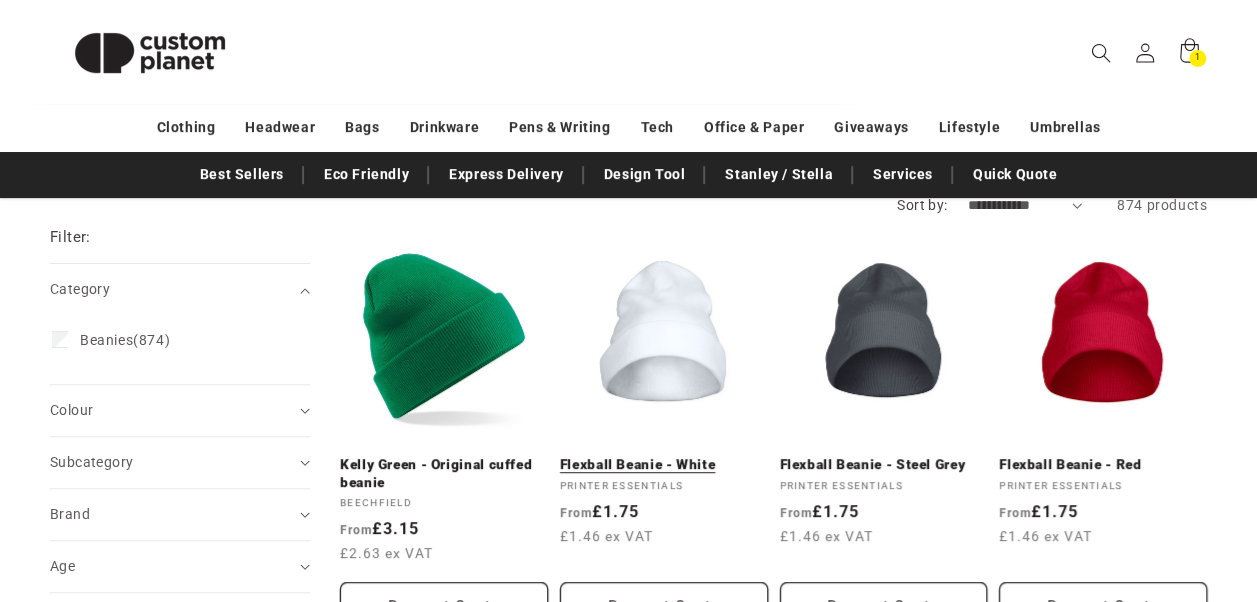 drag, startPoint x: 0, startPoint y: 0, endPoint x: 576, endPoint y: 329, distance: 663.33777 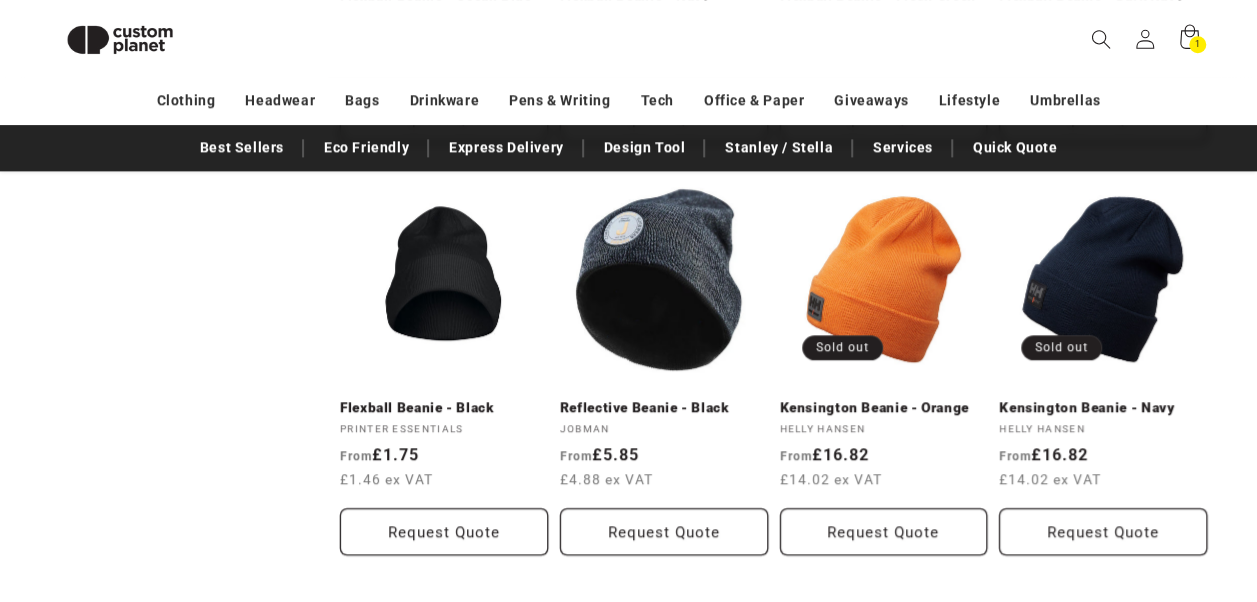 scroll, scrollTop: 1080, scrollLeft: 0, axis: vertical 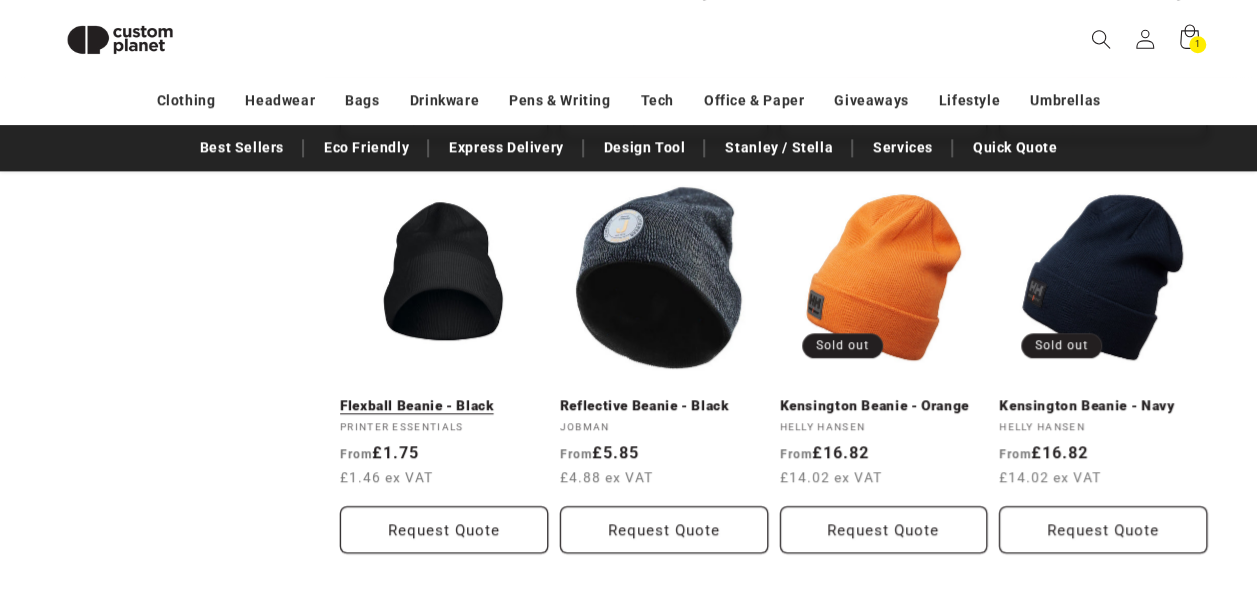 click on "Flexball Beanie - Black" at bounding box center [444, 406] 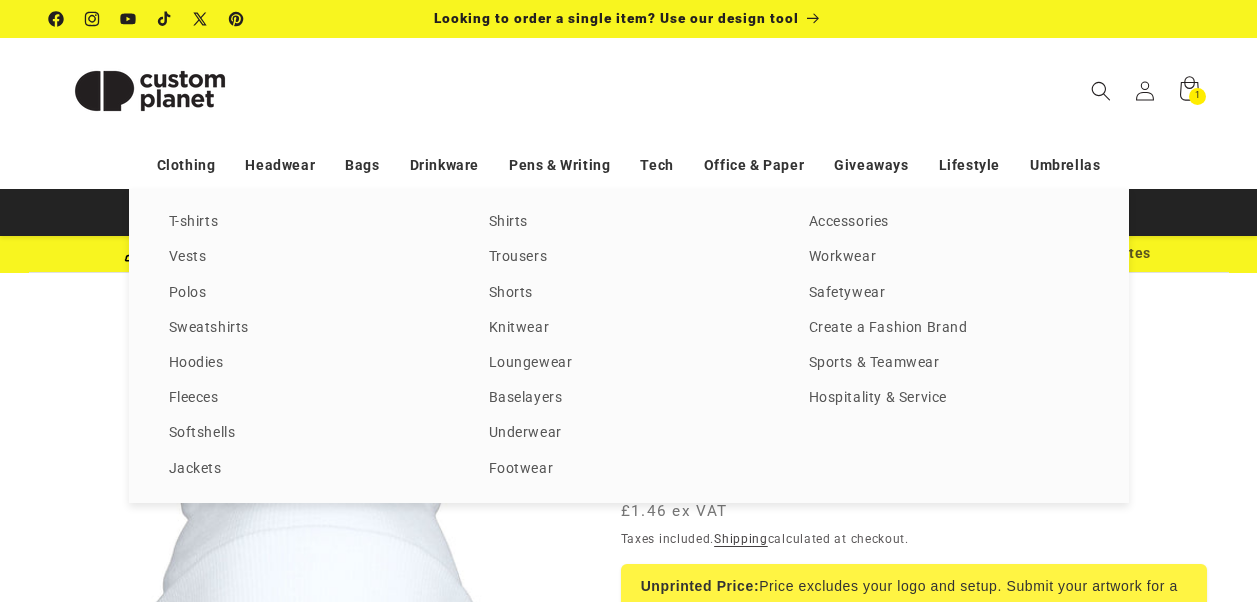 scroll, scrollTop: 0, scrollLeft: 0, axis: both 